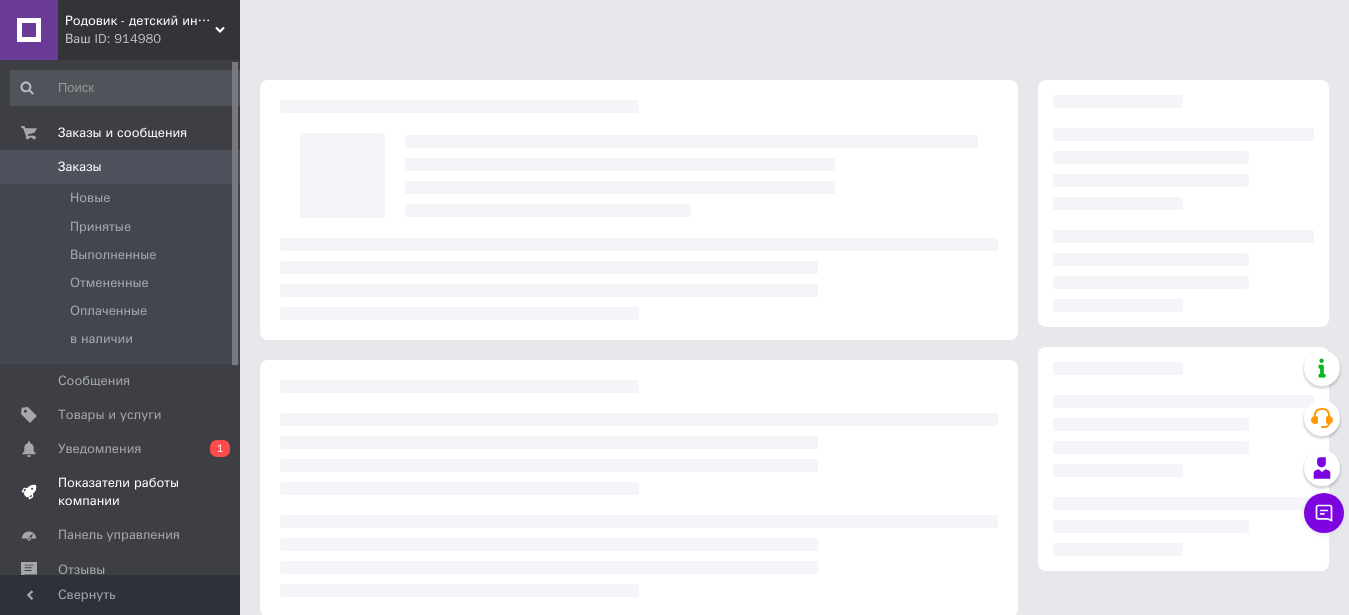 scroll, scrollTop: 0, scrollLeft: 0, axis: both 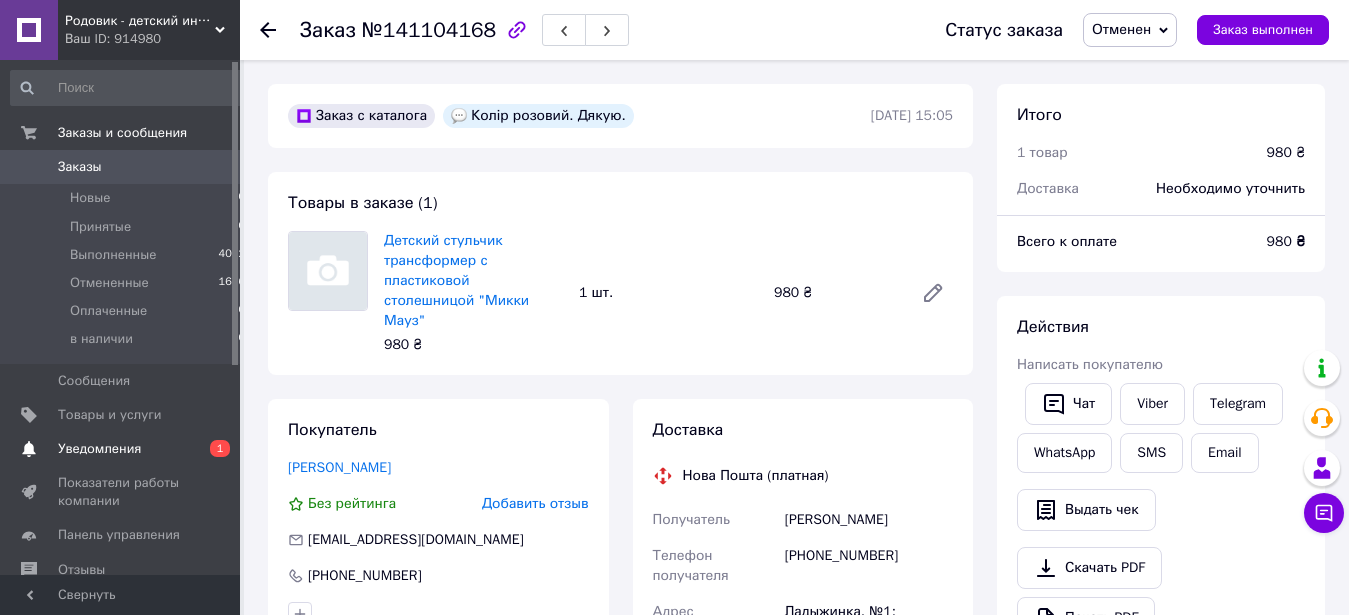 click on "Уведомления" at bounding box center (121, 449) 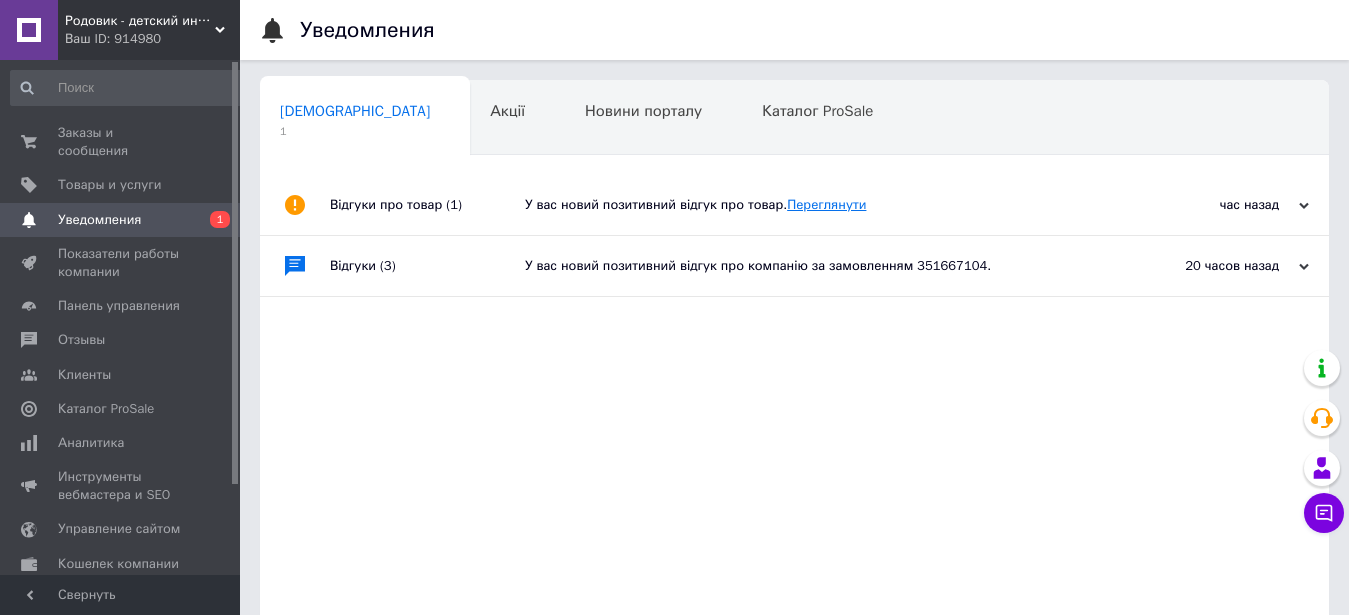 click on "Переглянути" at bounding box center (826, 204) 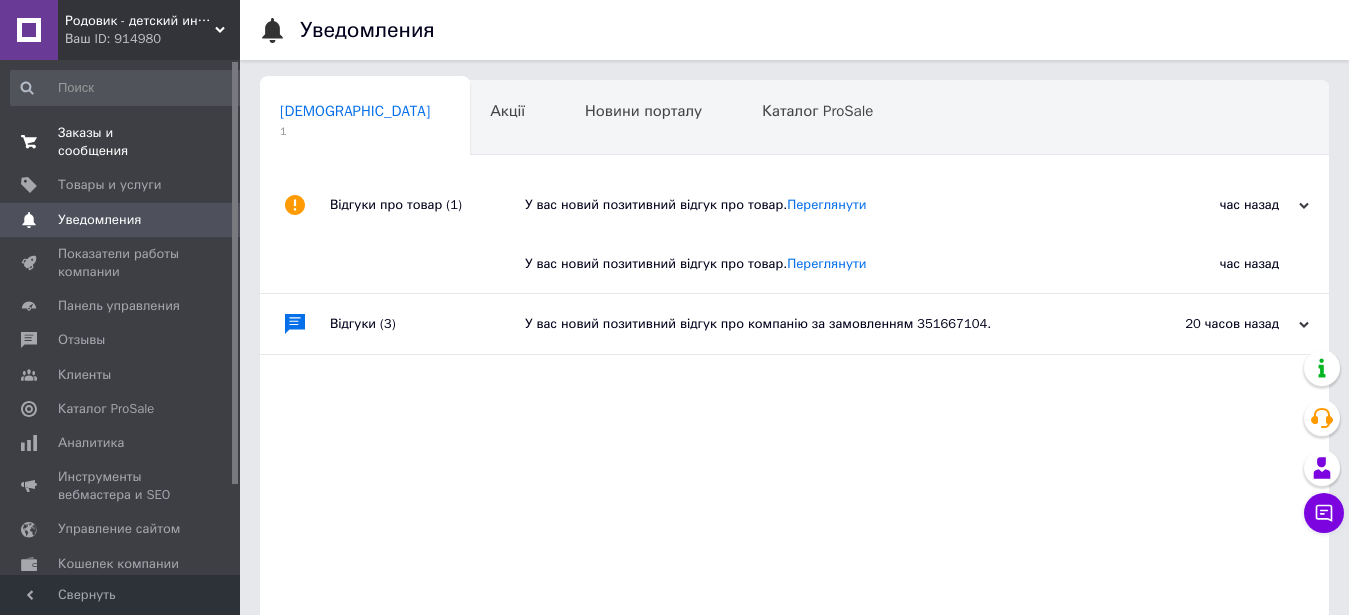 click on "Заказы и сообщения" at bounding box center (121, 142) 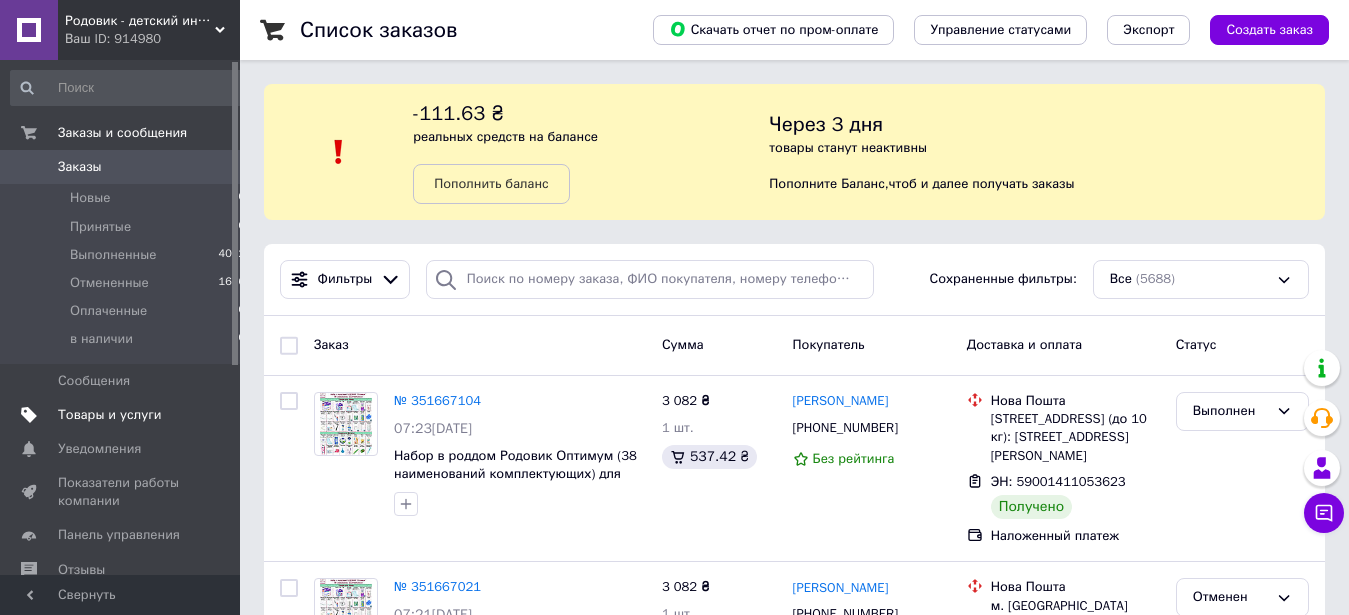 click on "Товары и услуги" at bounding box center (110, 415) 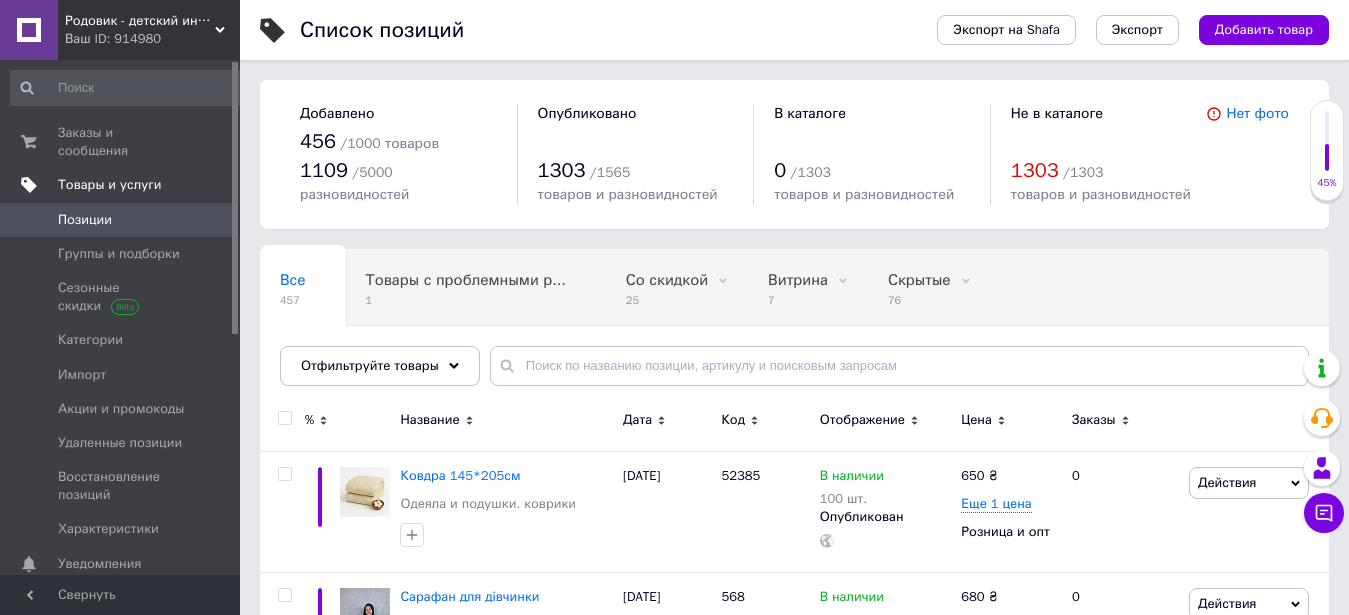 click on "Товары и услуги" at bounding box center [110, 185] 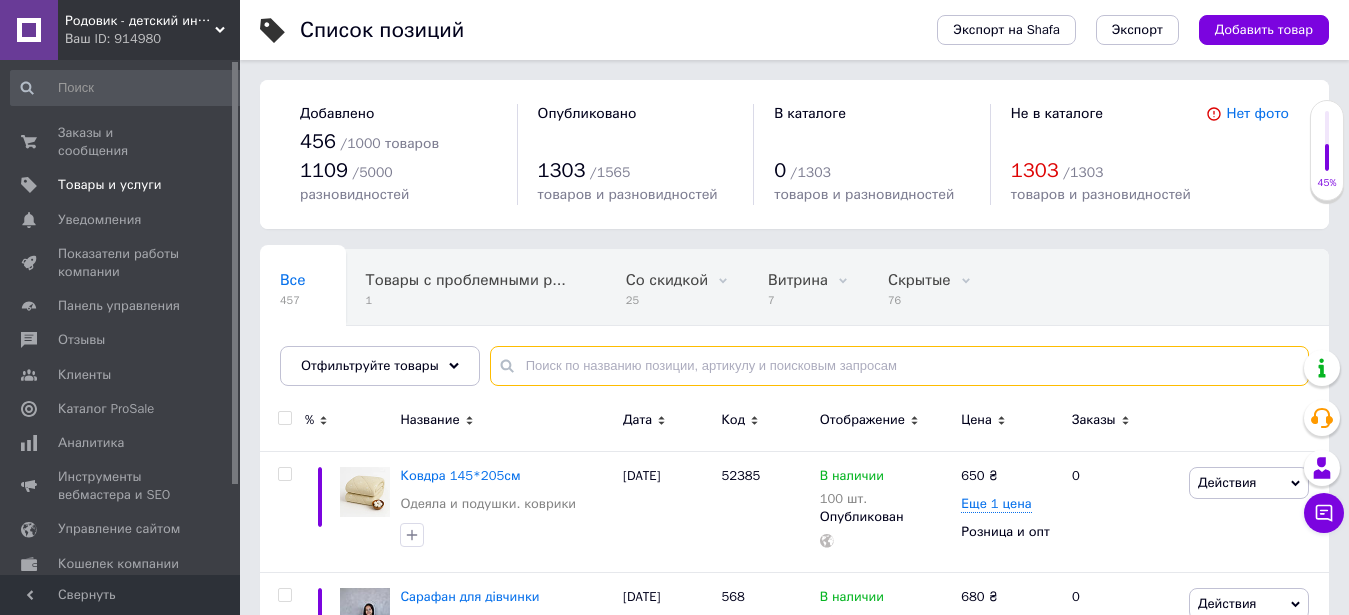 click at bounding box center [899, 366] 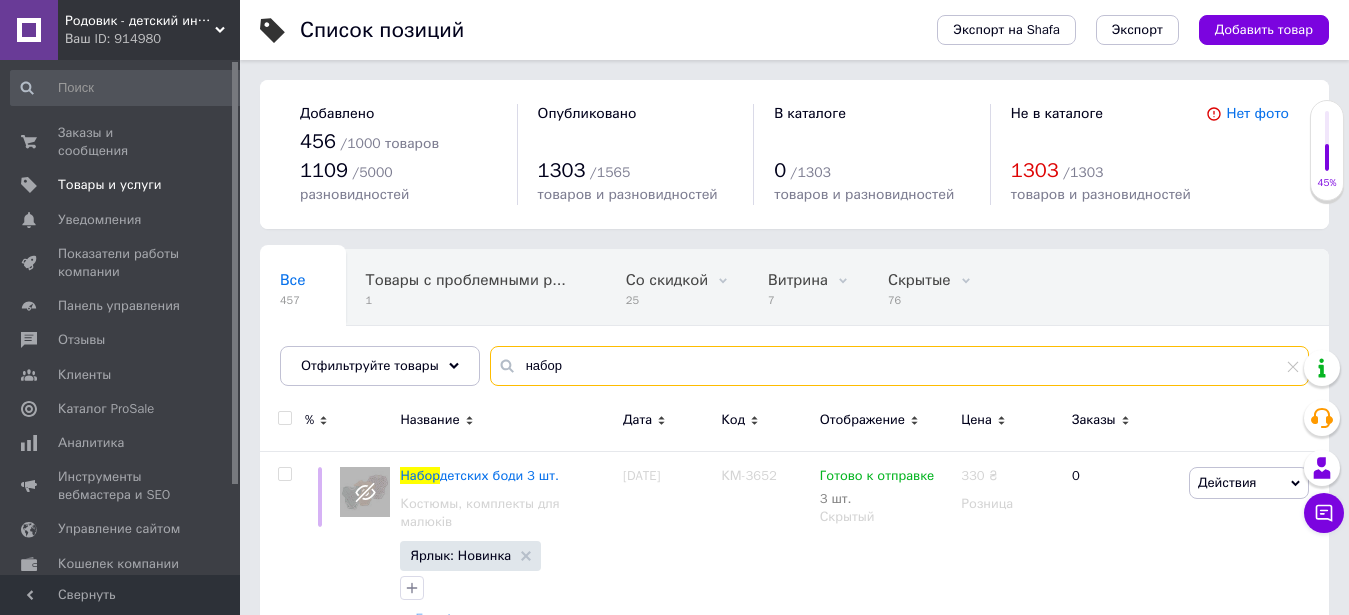 scroll, scrollTop: 0, scrollLeft: 6, axis: horizontal 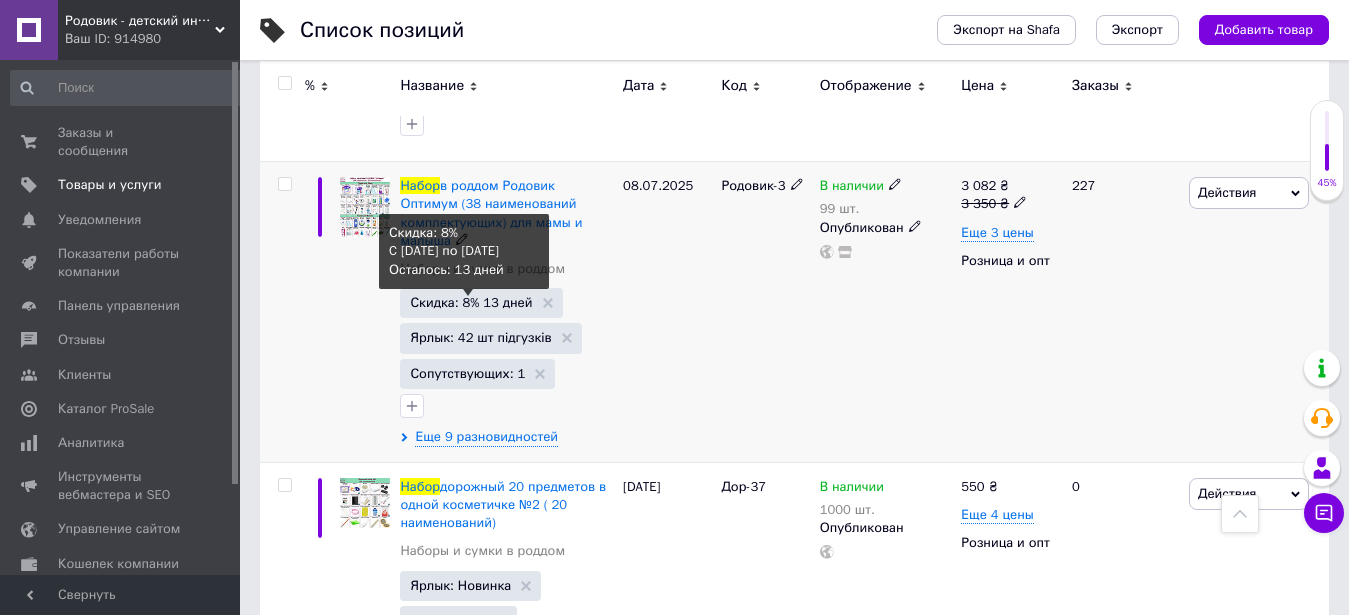 type on "набор" 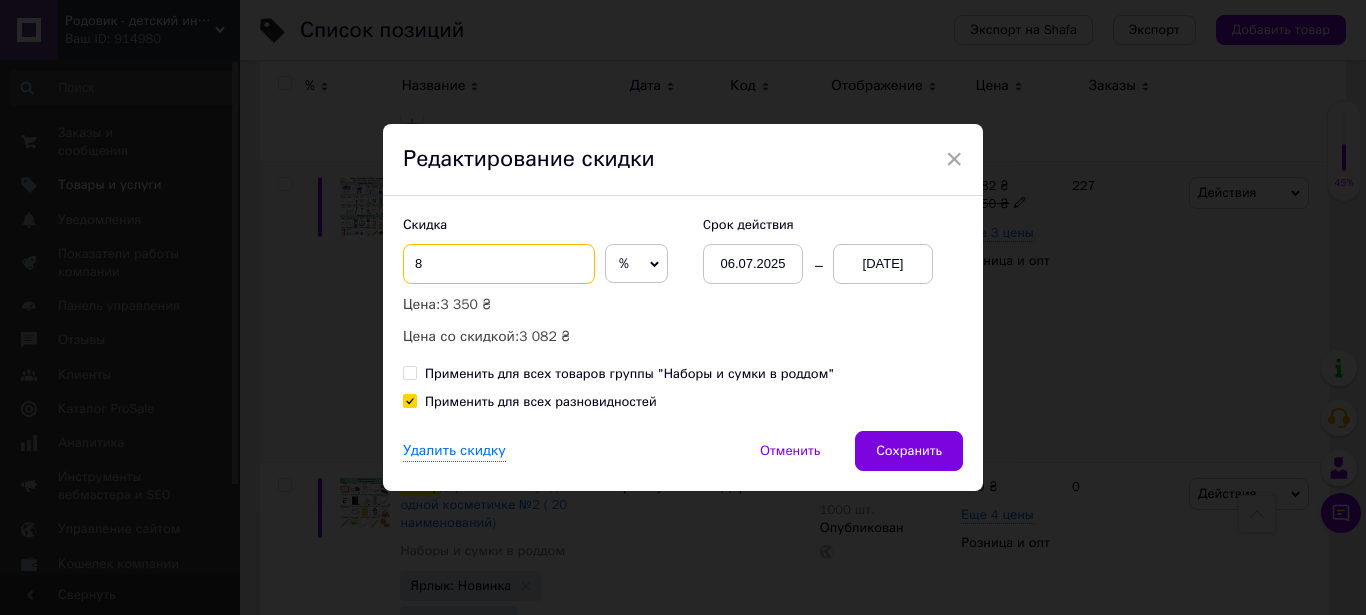 drag, startPoint x: 400, startPoint y: 278, endPoint x: 365, endPoint y: 283, distance: 35.35534 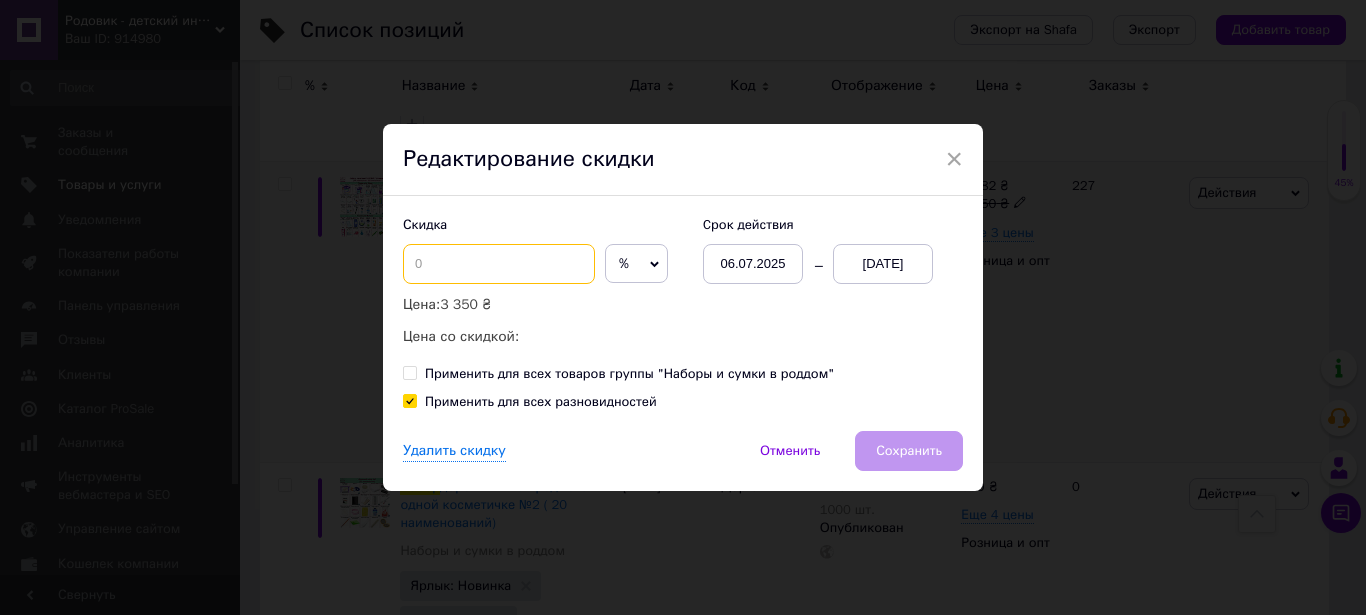 type on "2" 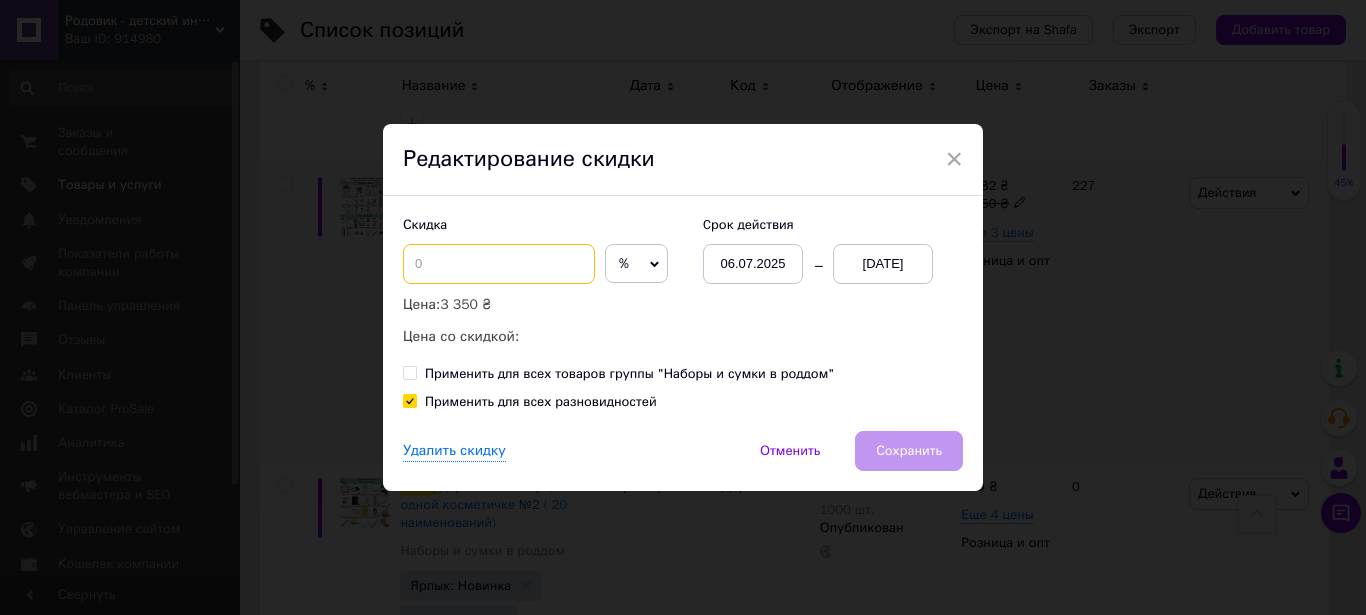 type on "5" 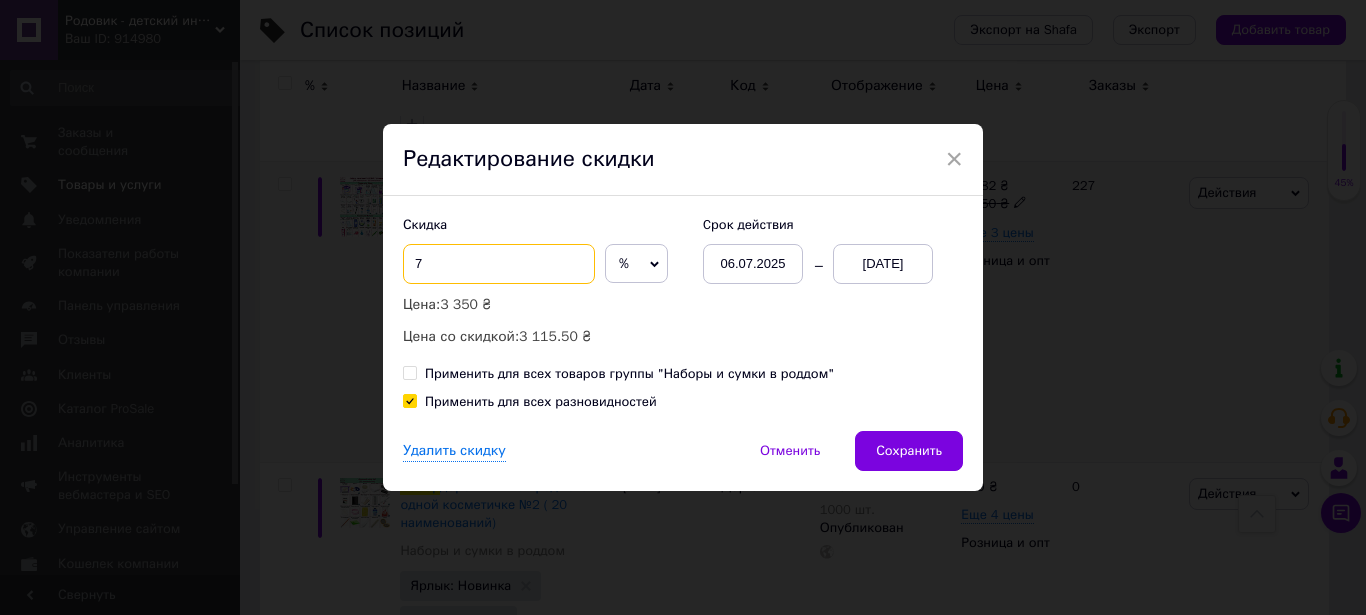 type on "7" 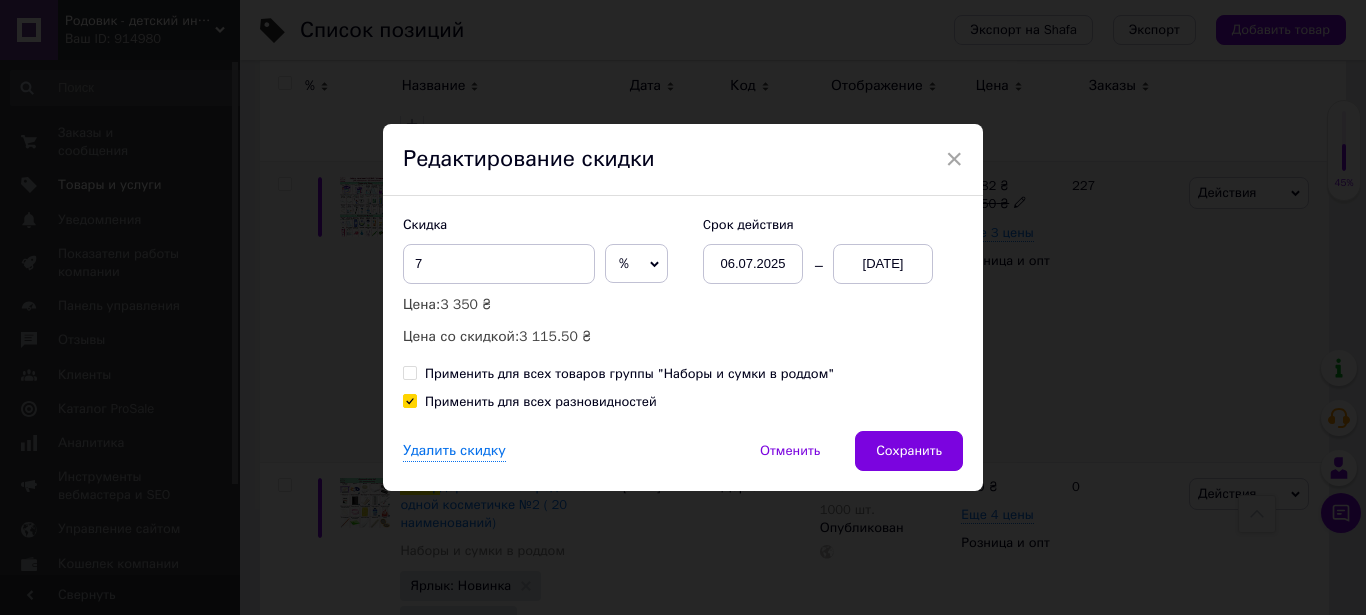click on "[DATE]" at bounding box center [883, 264] 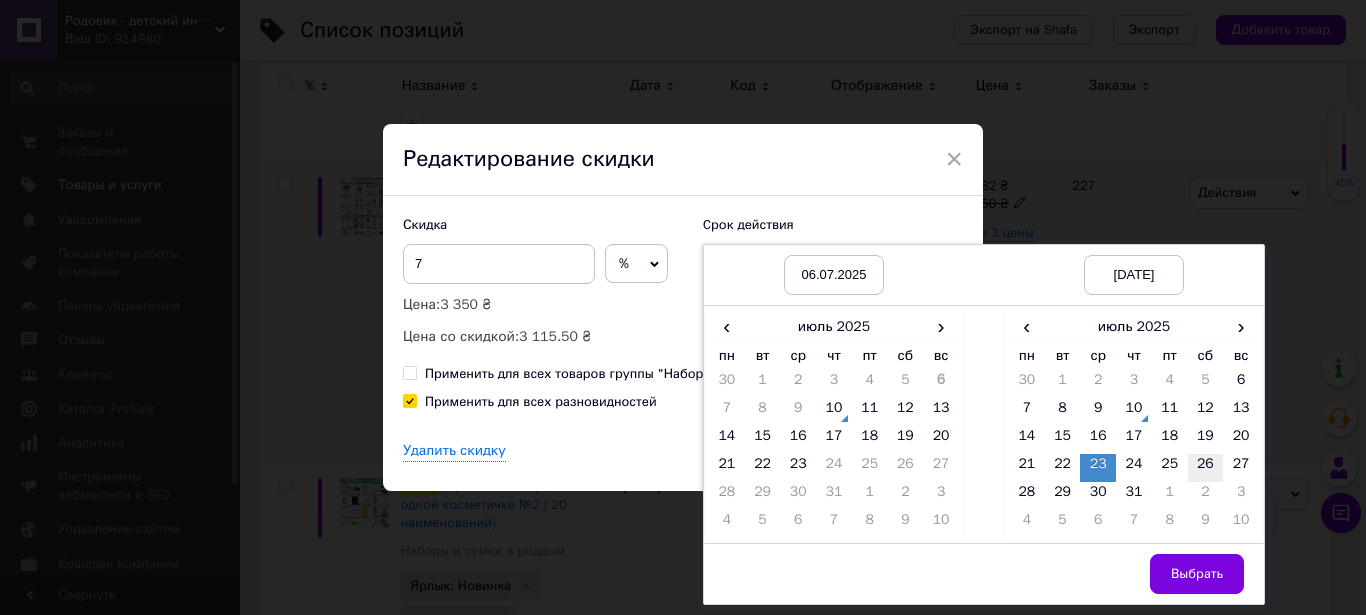click on "26" at bounding box center [1206, 468] 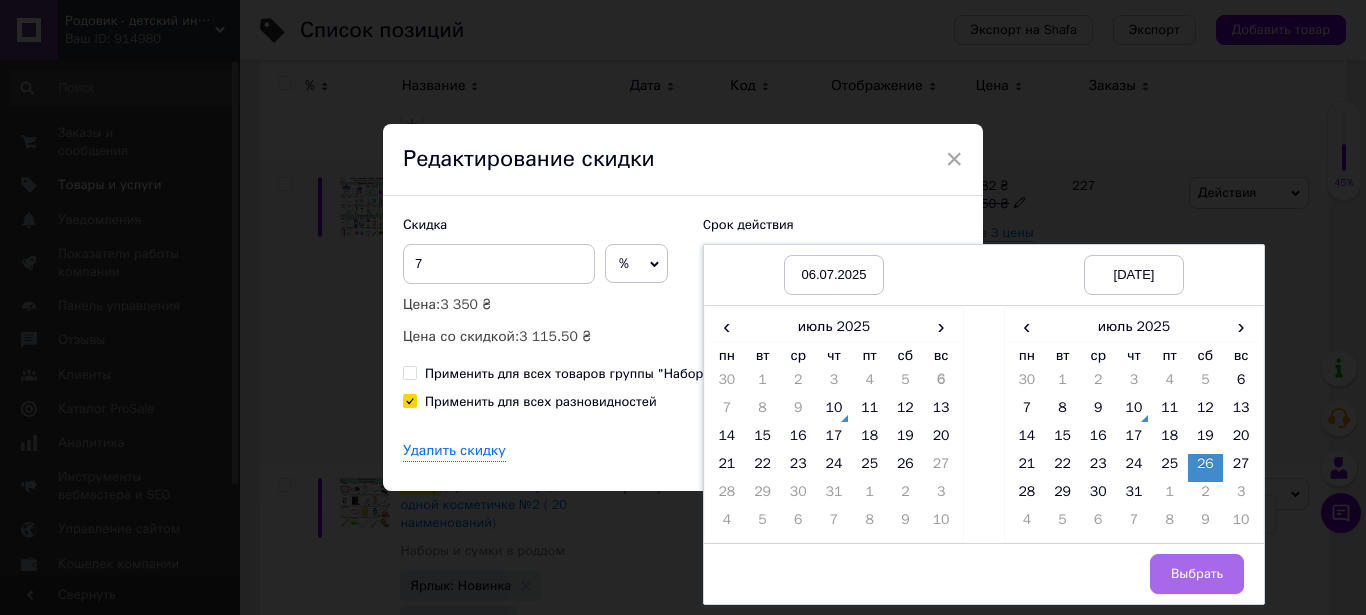 click on "Выбрать" at bounding box center (1197, 574) 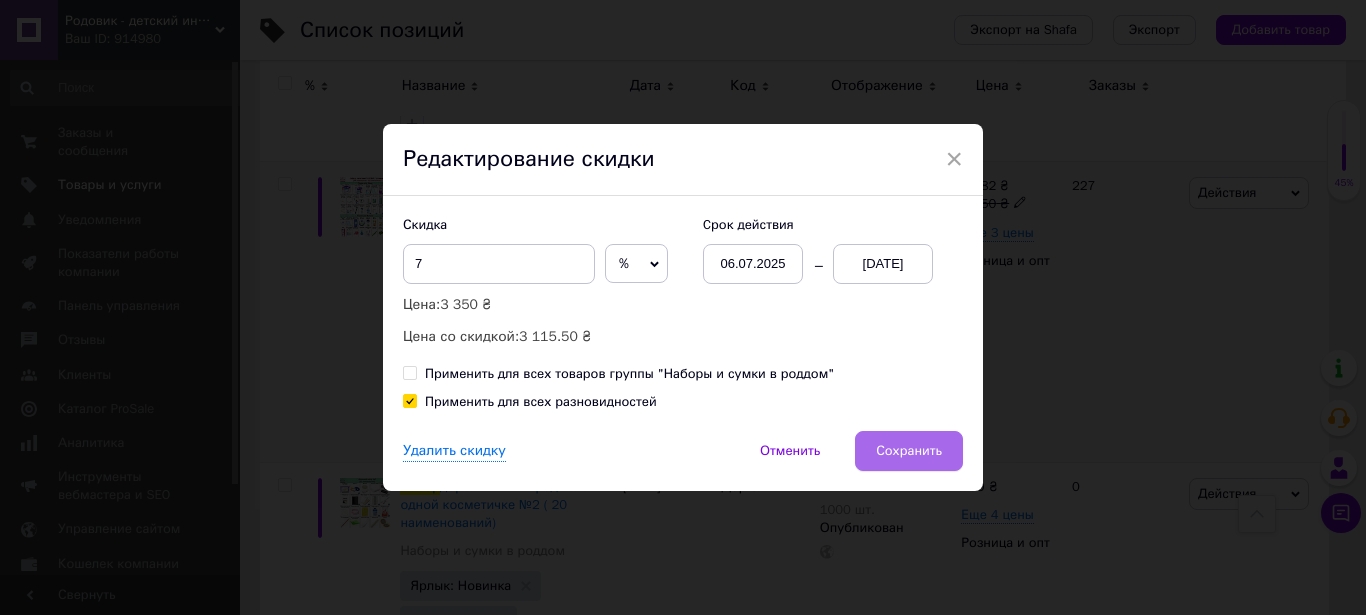click on "Сохранить" at bounding box center [909, 451] 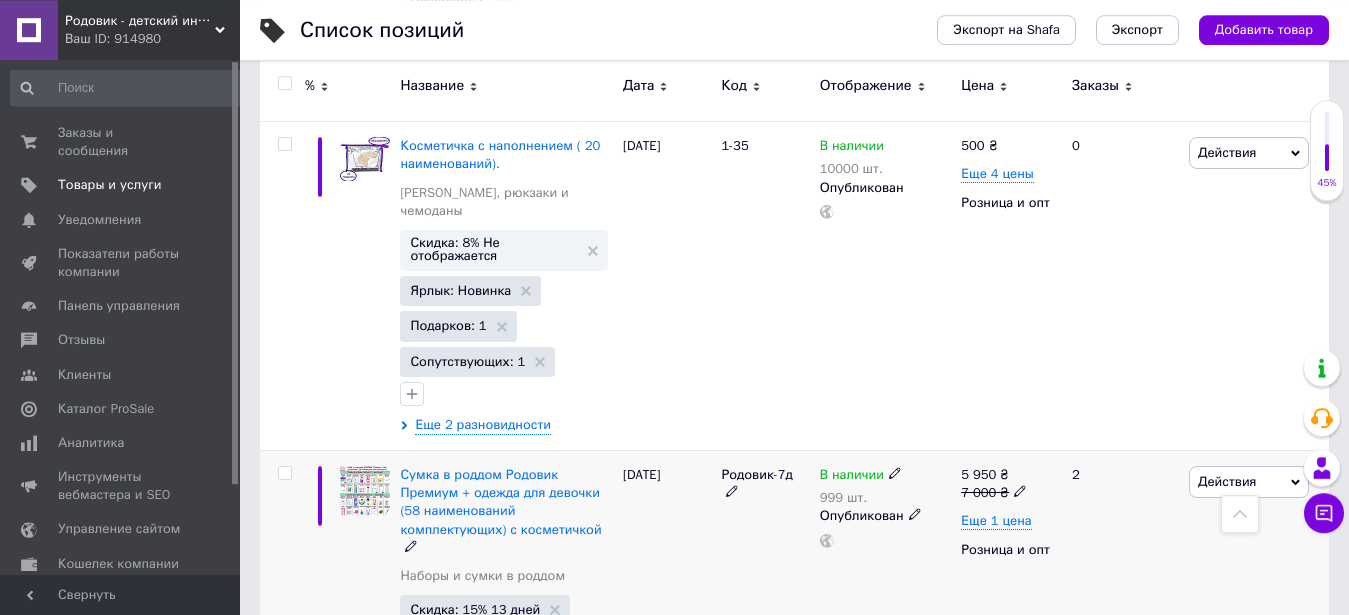 scroll, scrollTop: 2856, scrollLeft: 0, axis: vertical 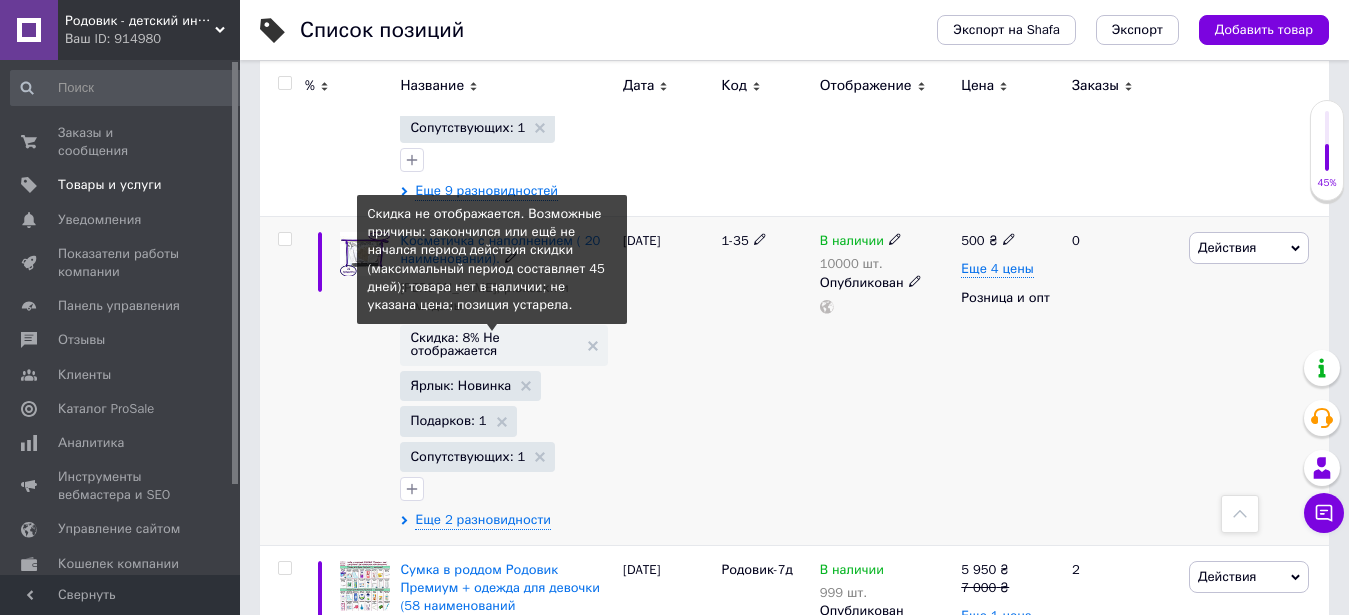 click on "Скидка: 8% Не отображается" at bounding box center (494, 344) 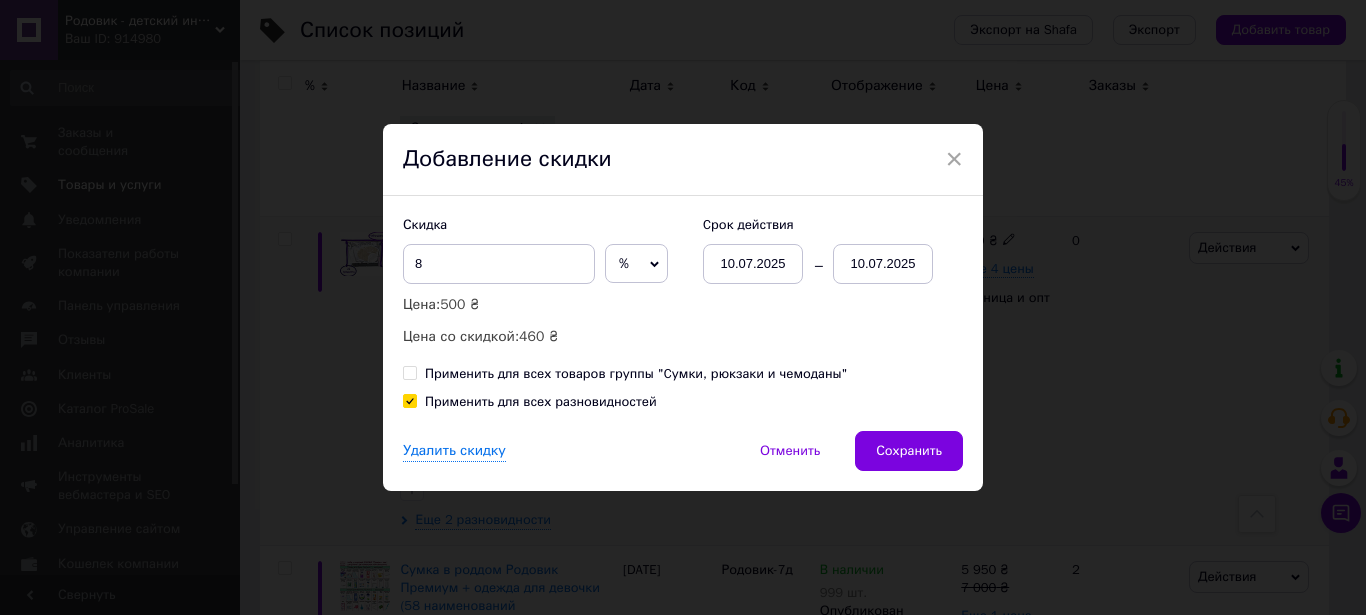 click on "10.07.2025" at bounding box center [883, 264] 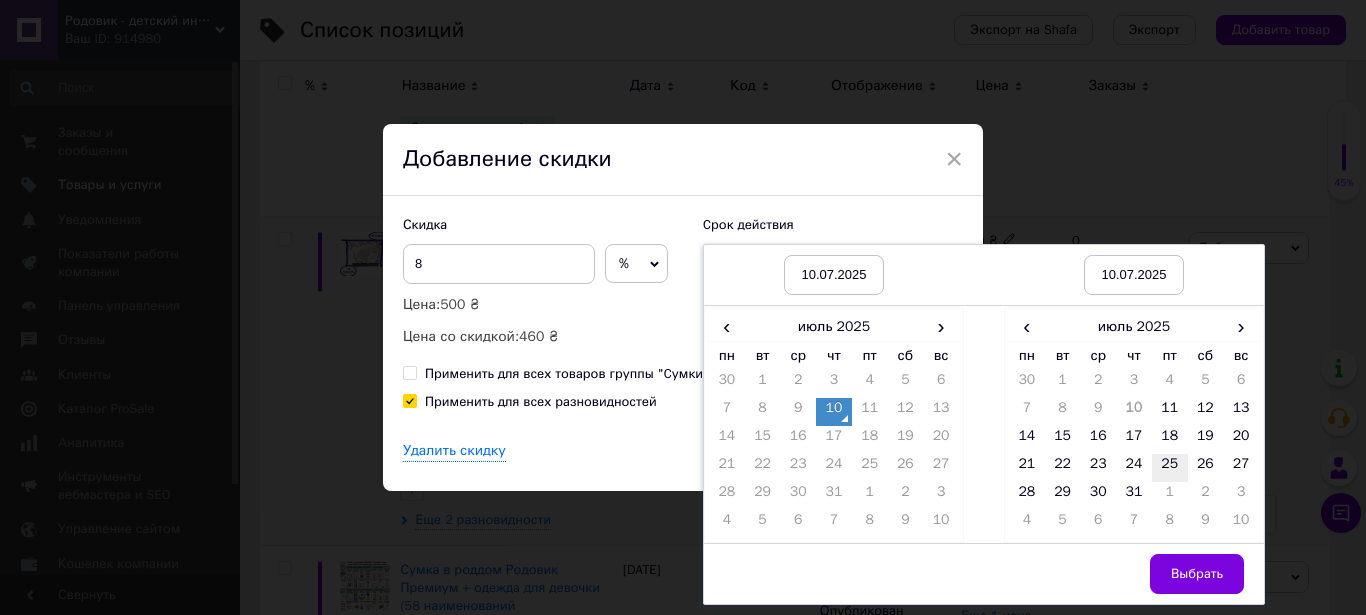 click on "25" at bounding box center (1170, 468) 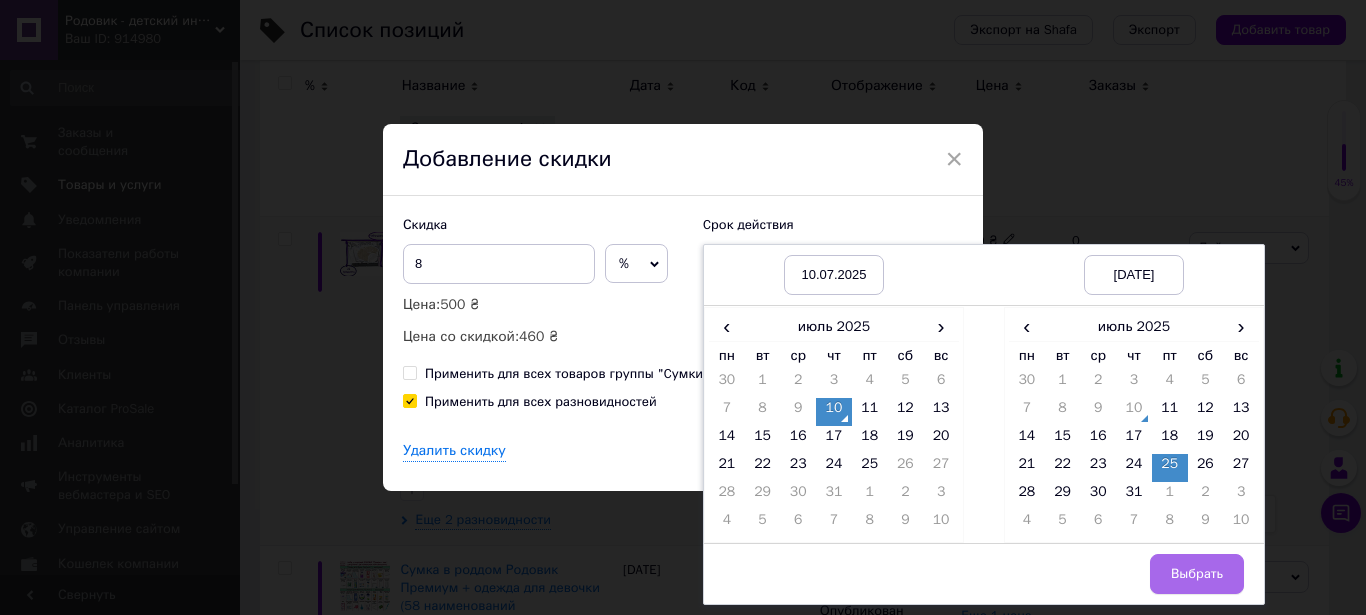 click on "Выбрать" at bounding box center [1197, 574] 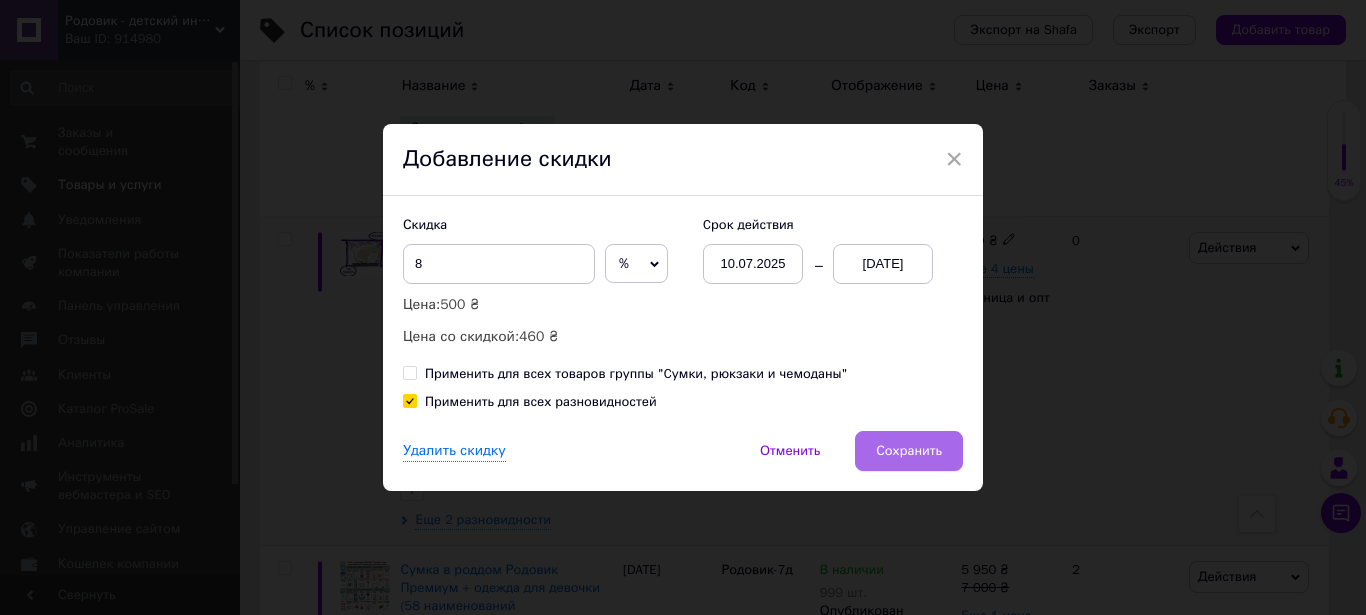 click on "Сохранить" at bounding box center [909, 451] 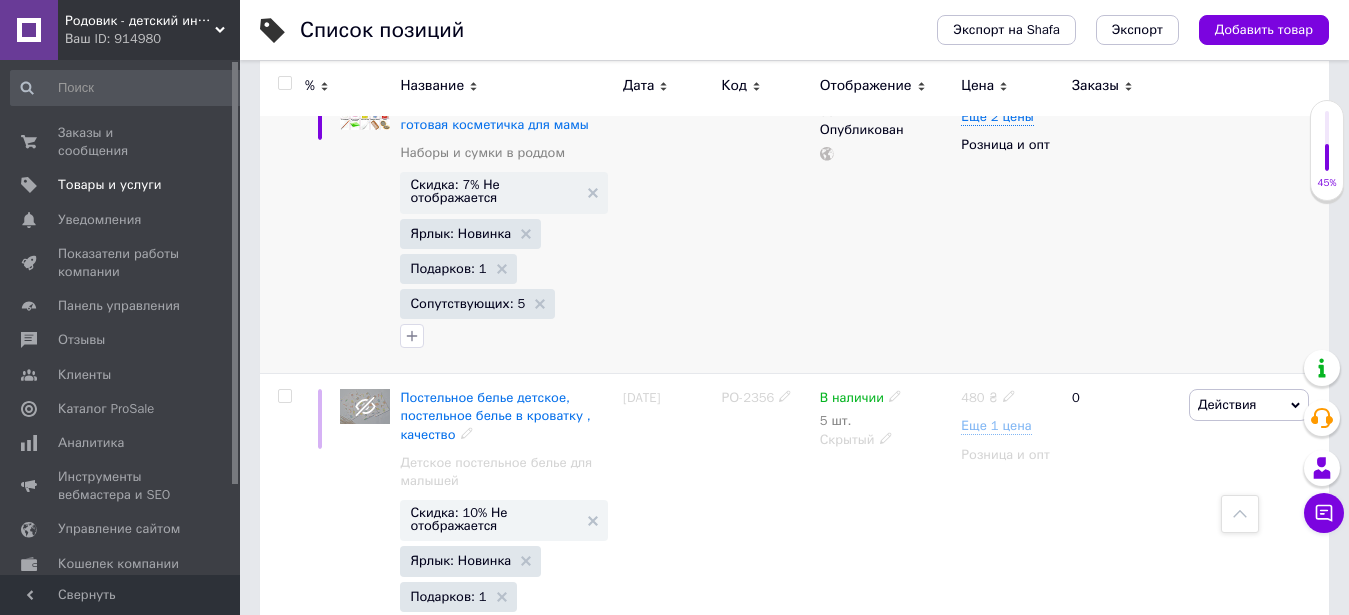 scroll, scrollTop: 4386, scrollLeft: 0, axis: vertical 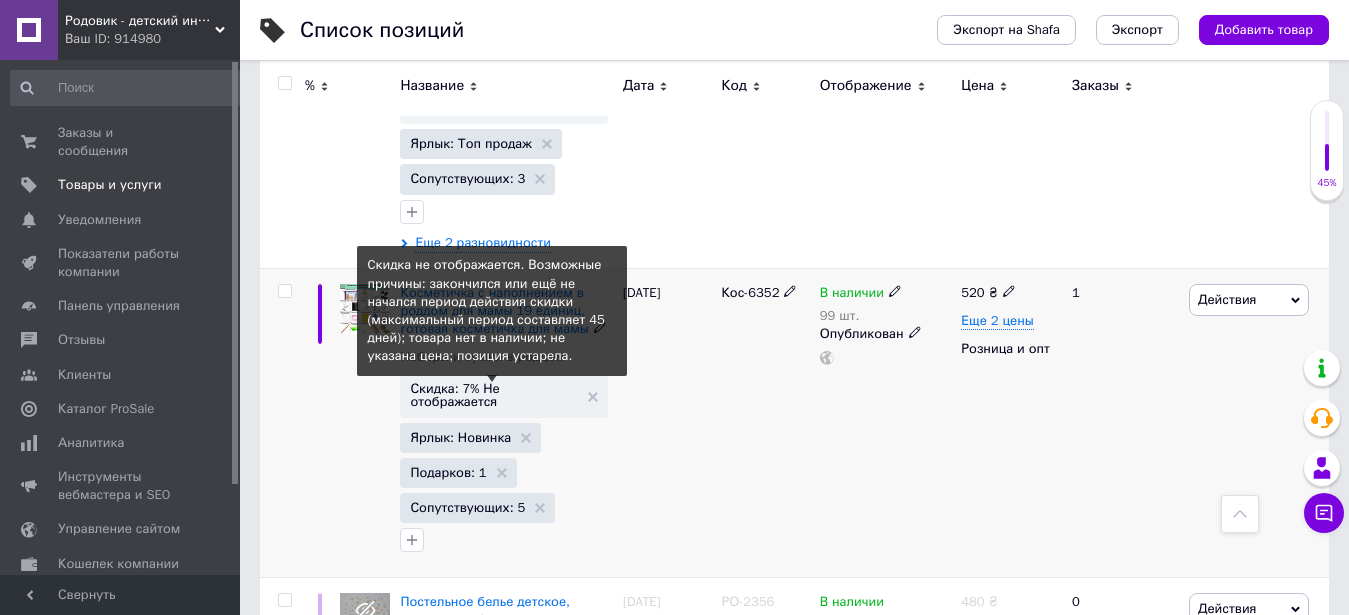 click on "Скидка: 7% Не отображается" at bounding box center (494, 395) 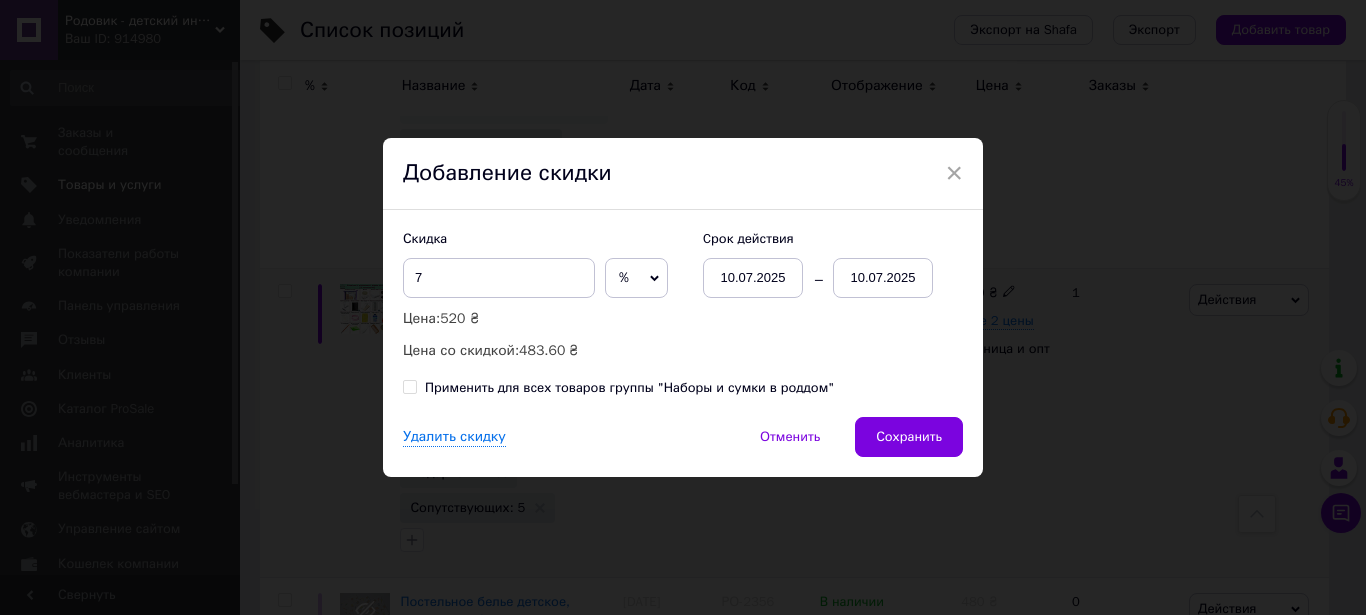 click on "10.07.2025" at bounding box center [883, 278] 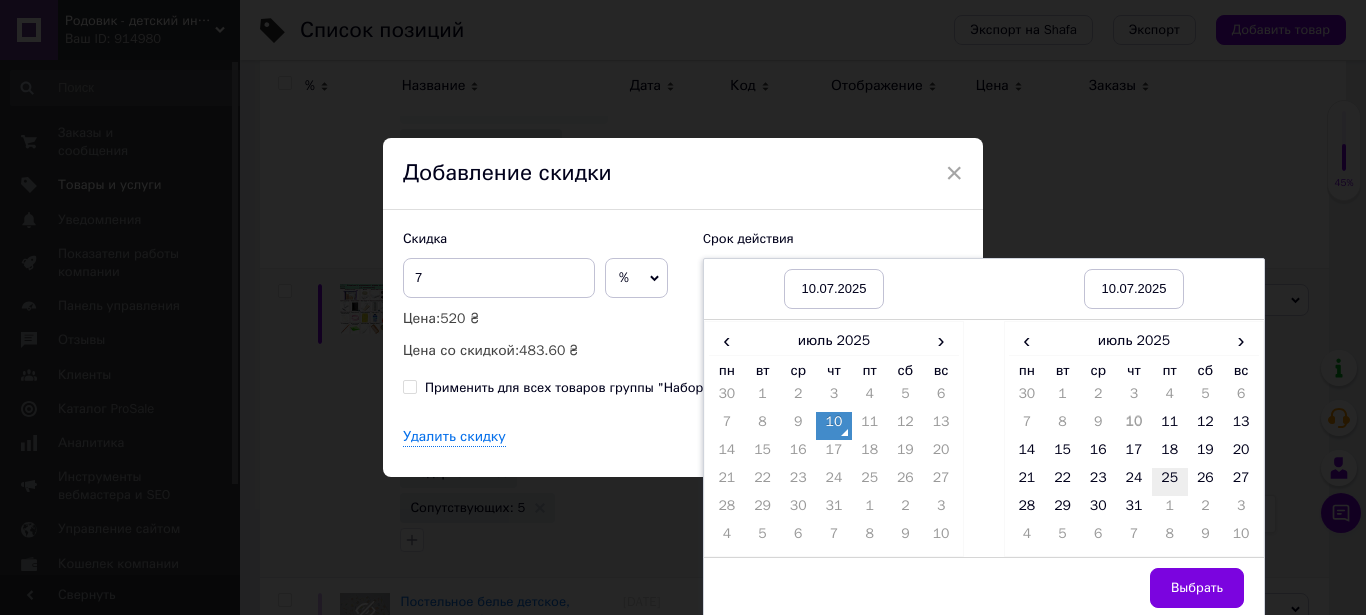 click on "25" at bounding box center (1170, 482) 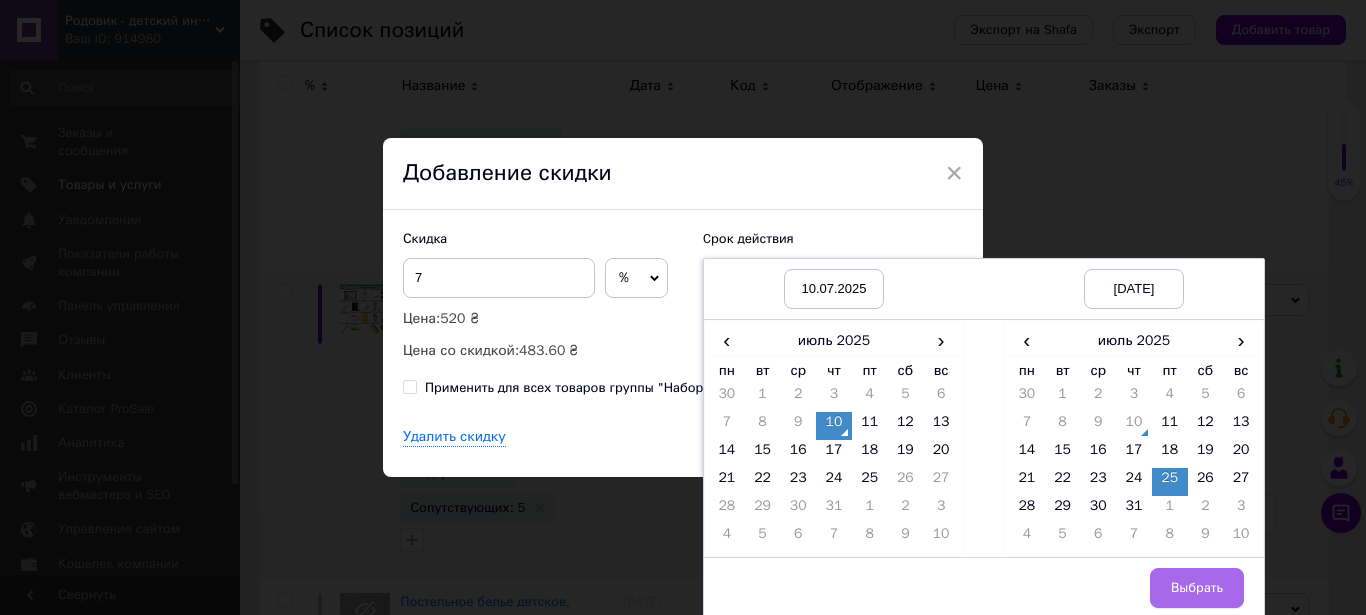 click on "Выбрать" at bounding box center (1197, 588) 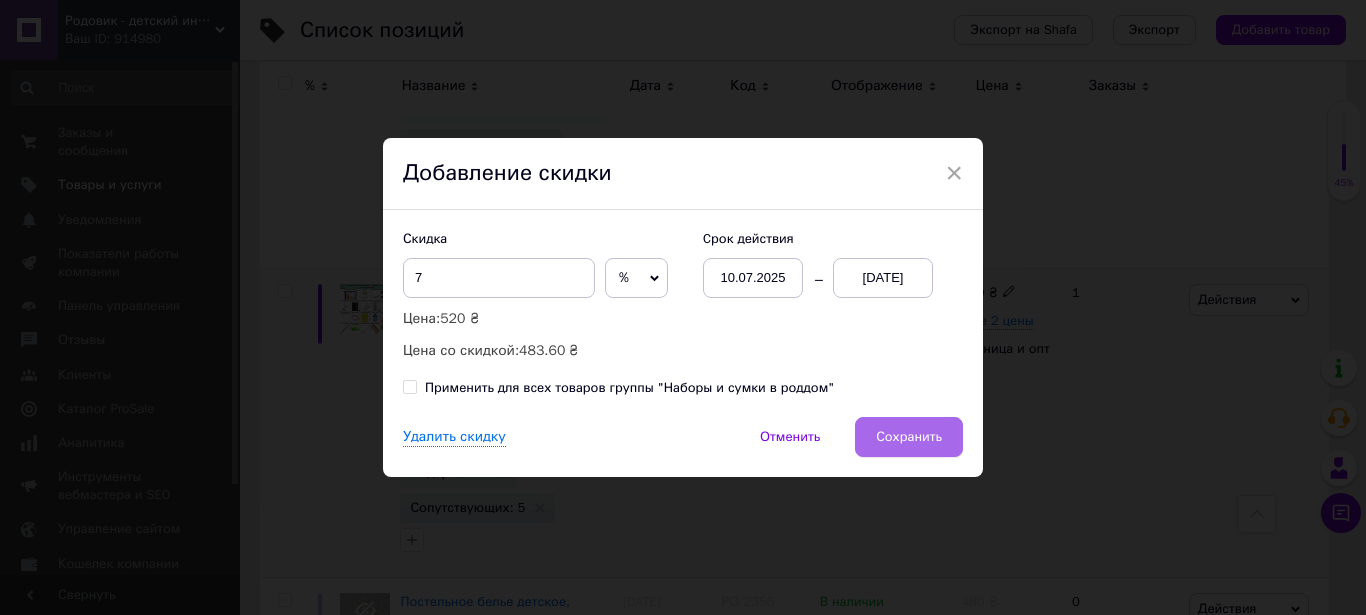 click on "Сохранить" at bounding box center (909, 437) 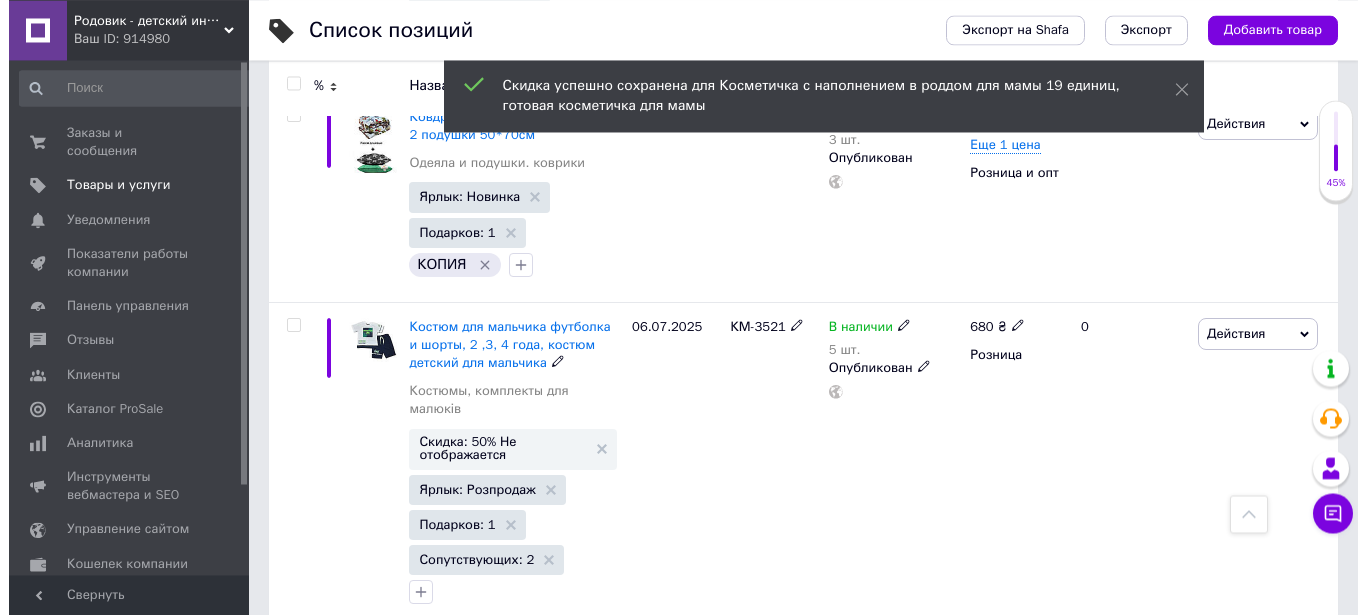 scroll, scrollTop: 5564, scrollLeft: 0, axis: vertical 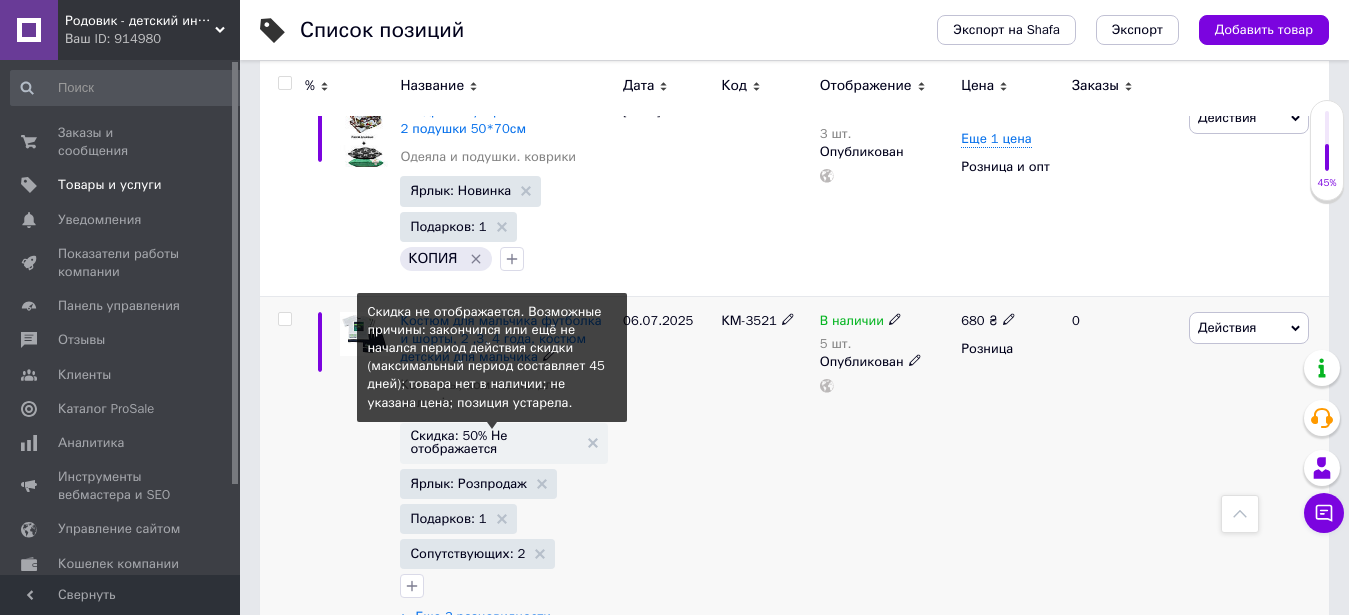 click on "Скидка: 50% Не отображается" at bounding box center (494, 442) 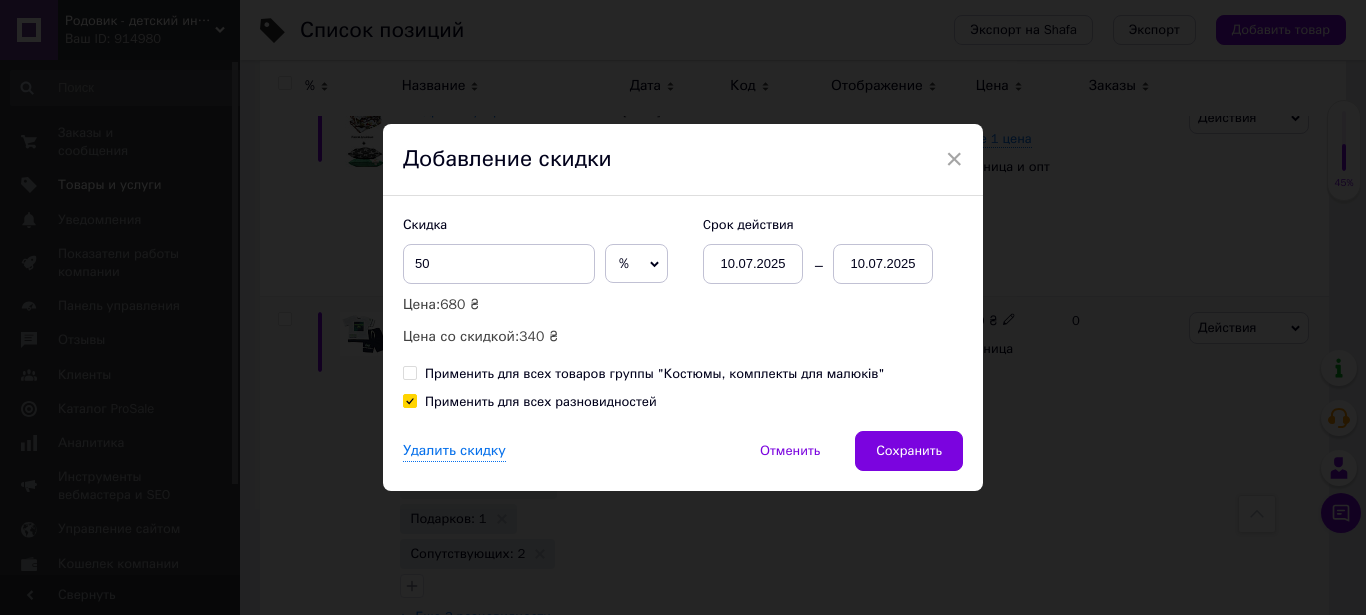 click on "10.07.2025" at bounding box center [883, 264] 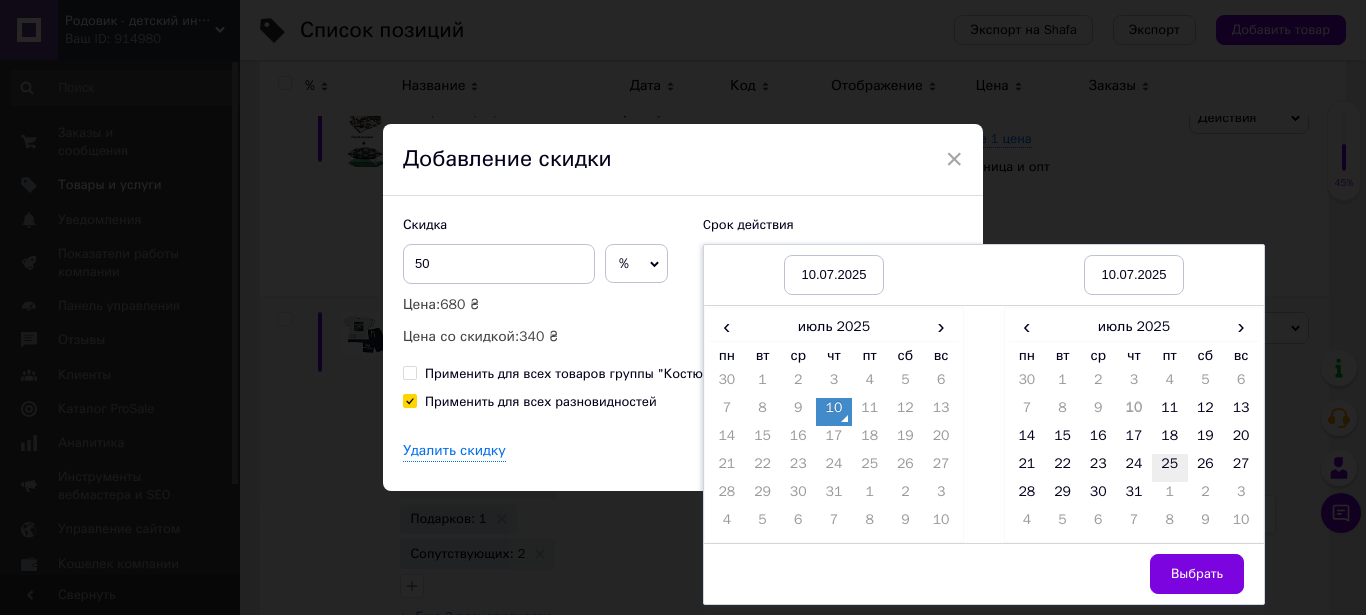 click on "25" at bounding box center [1170, 468] 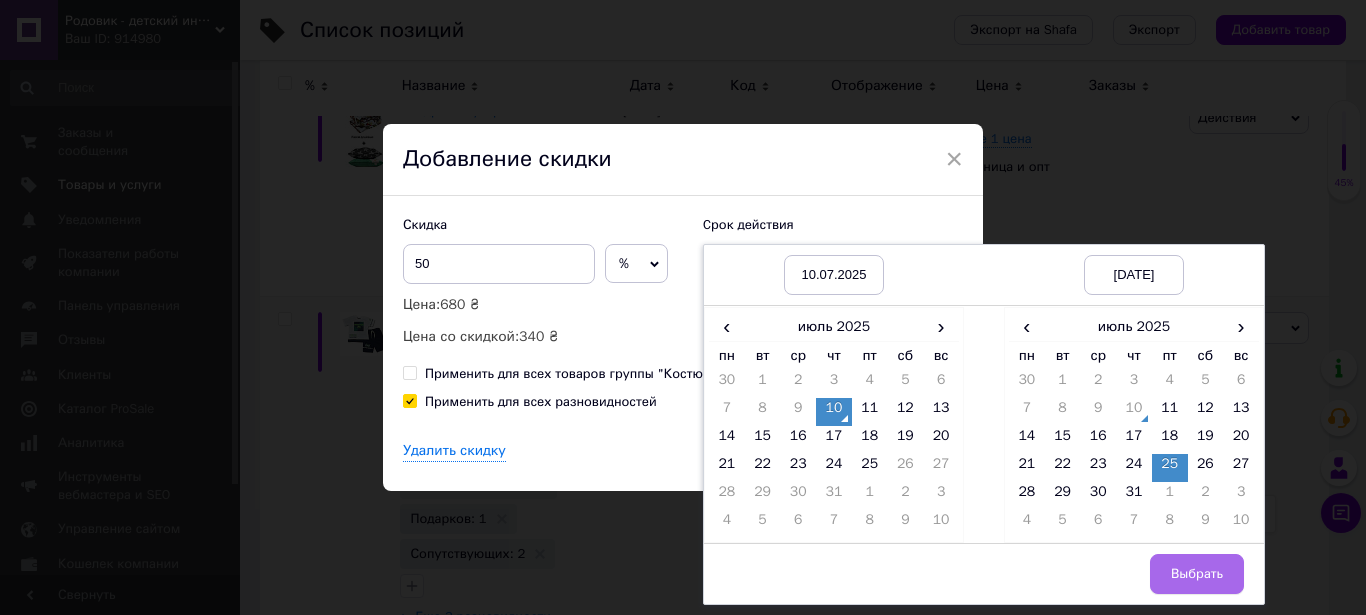 click on "Выбрать" at bounding box center (1197, 574) 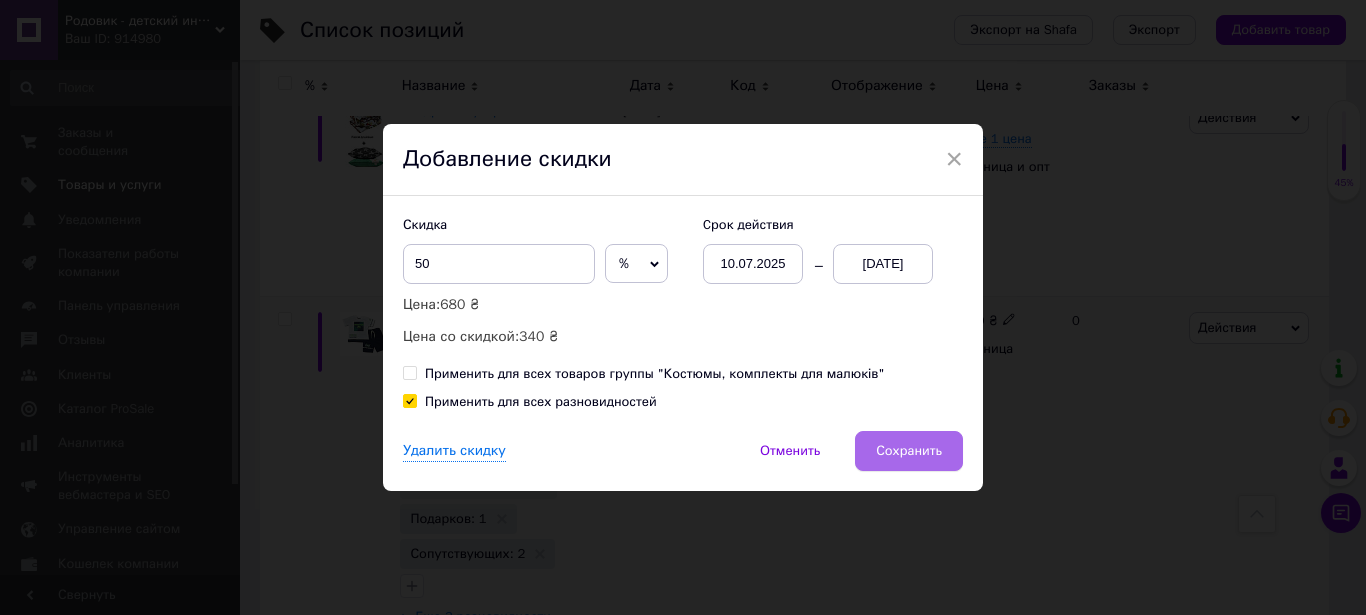 click on "Сохранить" at bounding box center (909, 451) 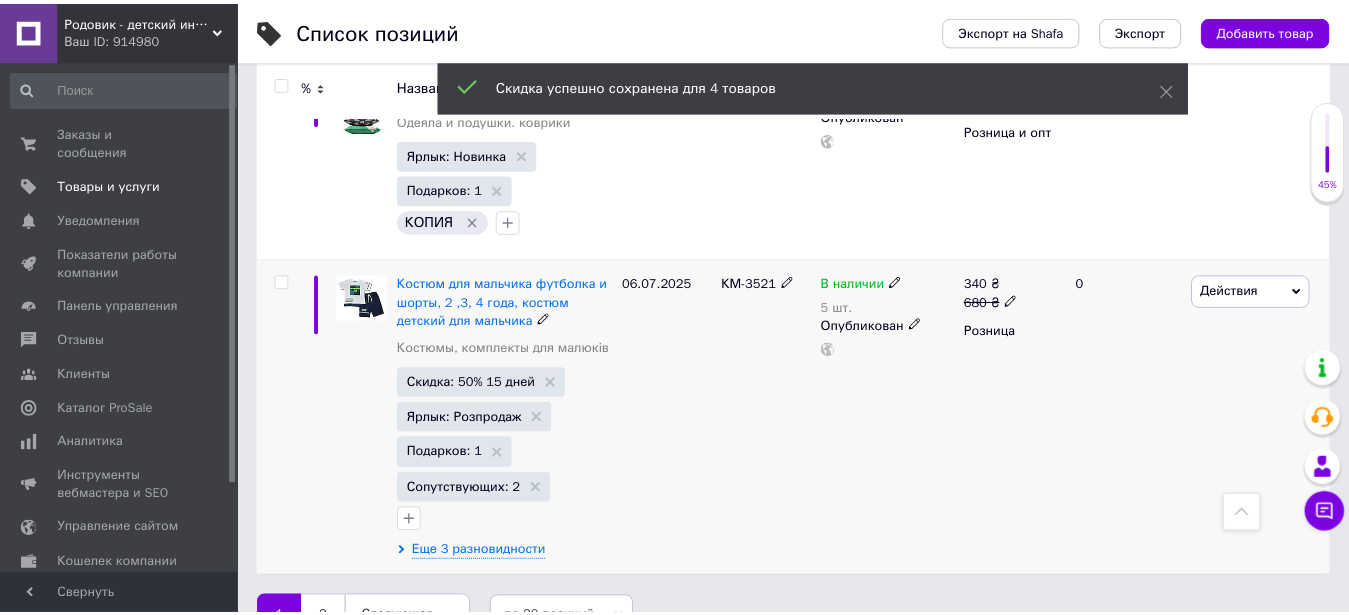 scroll, scrollTop: 5553, scrollLeft: 0, axis: vertical 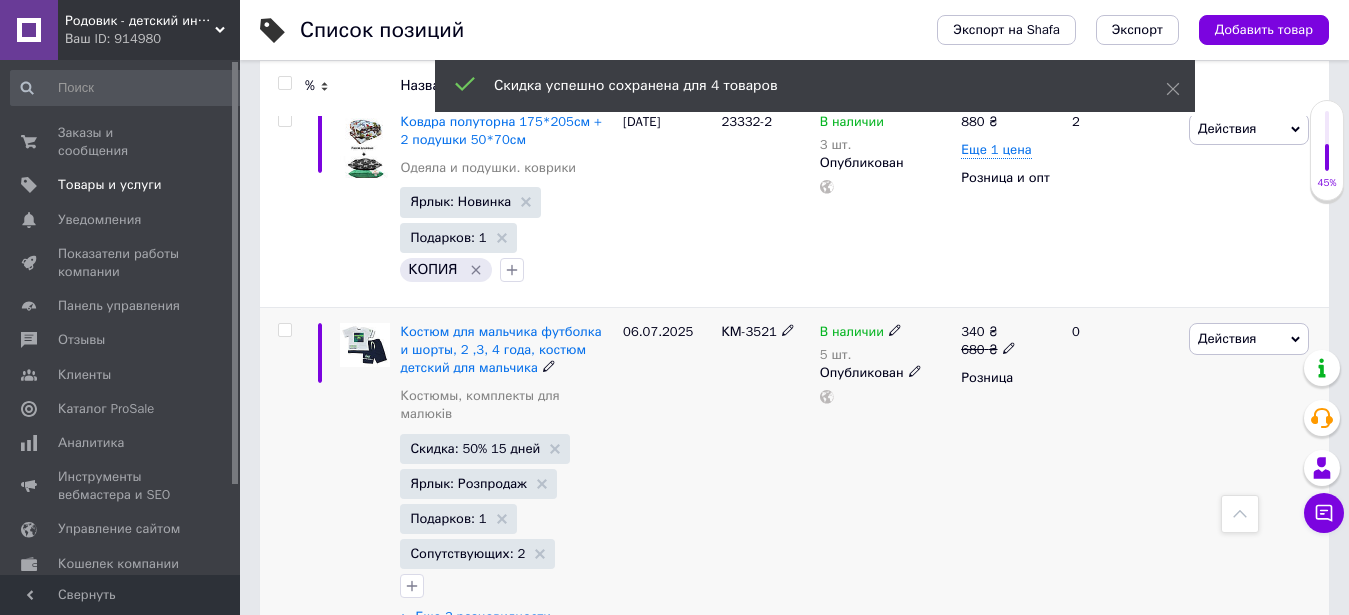 click on "Следующая" at bounding box center [412, 684] 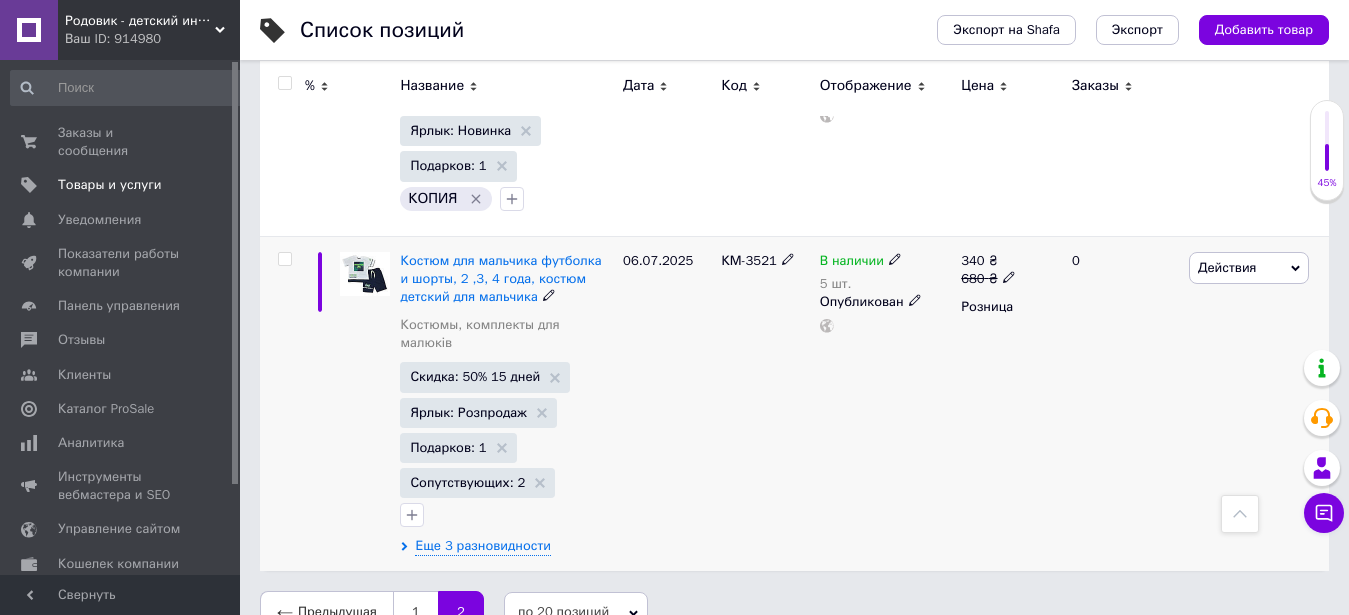 scroll, scrollTop: 125, scrollLeft: 0, axis: vertical 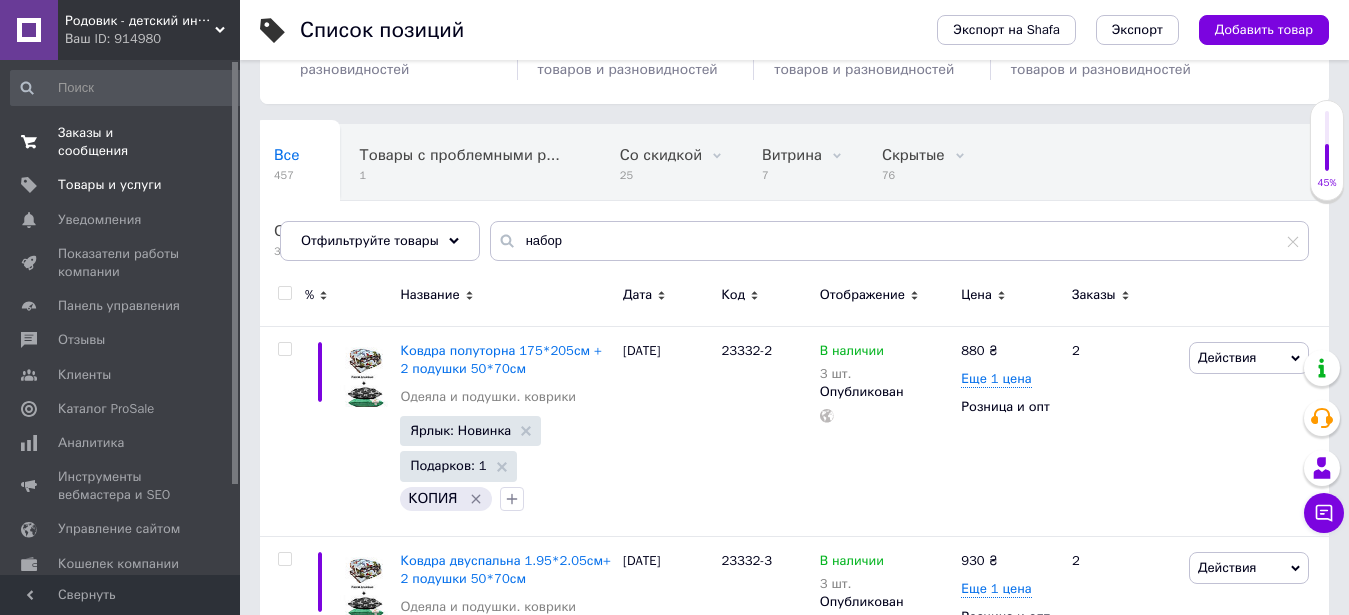 click on "Заказы и сообщения" at bounding box center (121, 142) 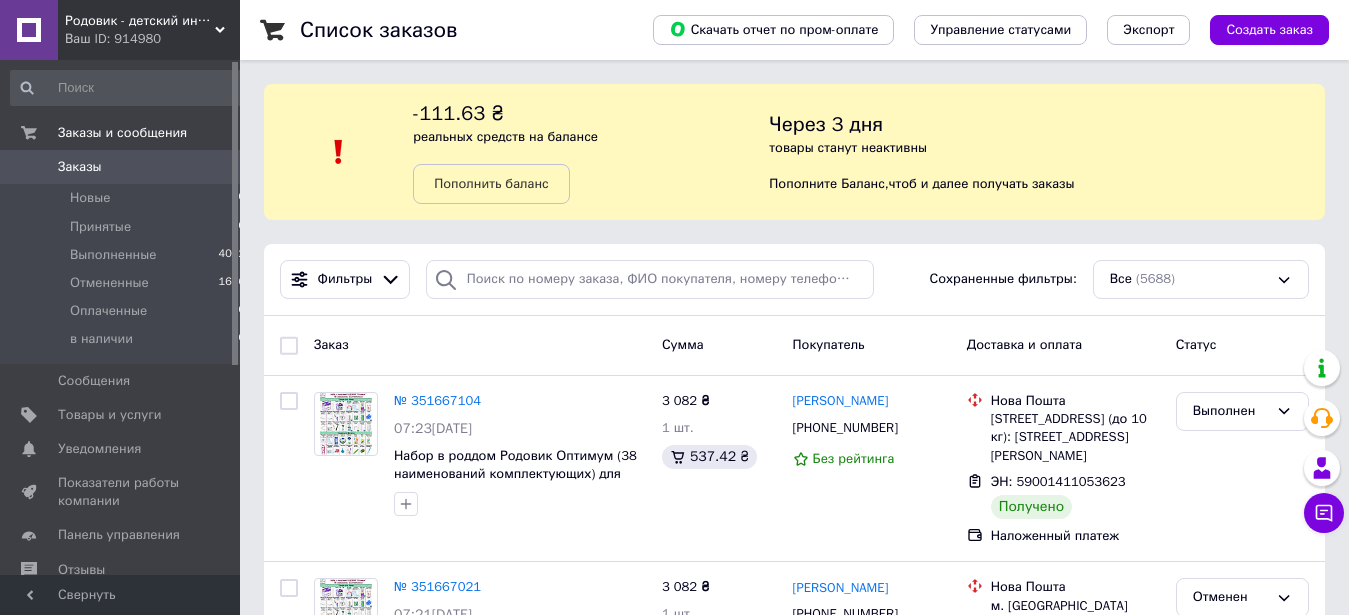 click 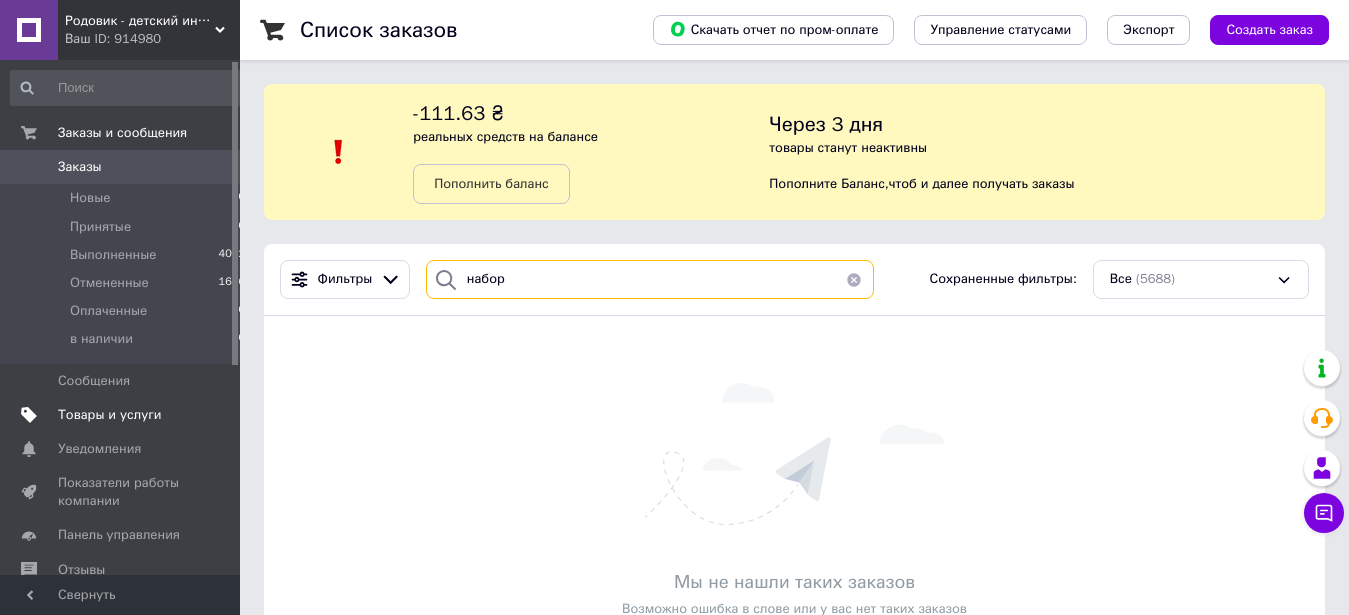 type on "набор" 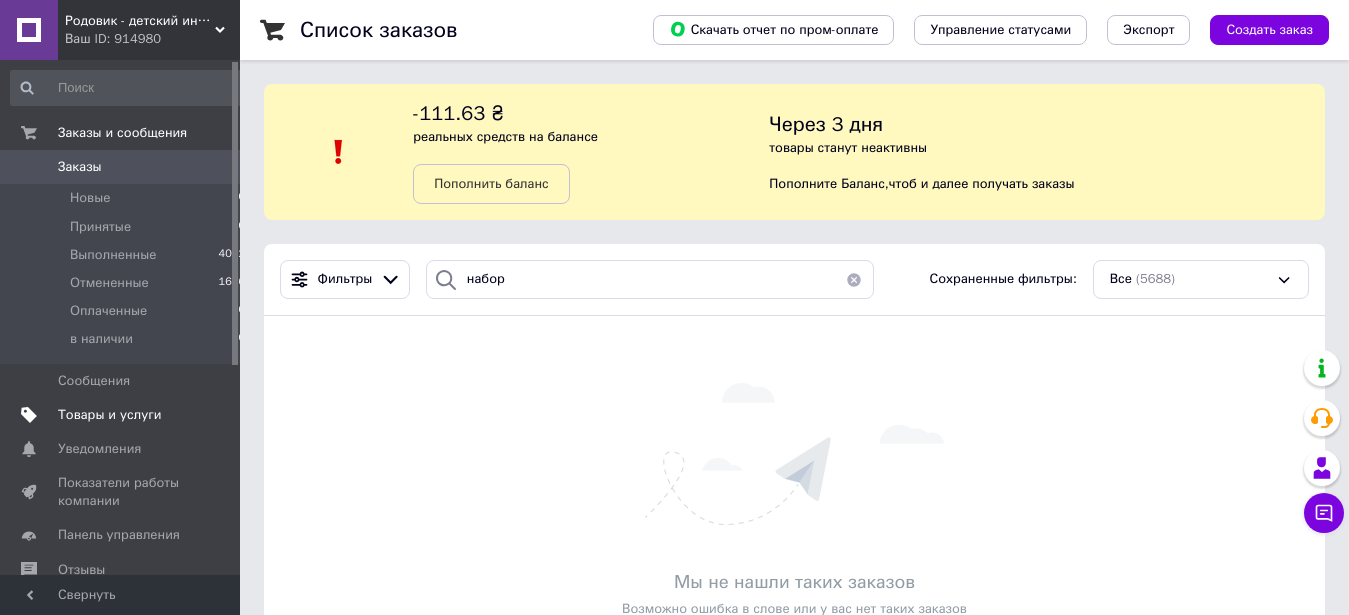 click on "Товары и услуги" at bounding box center [110, 415] 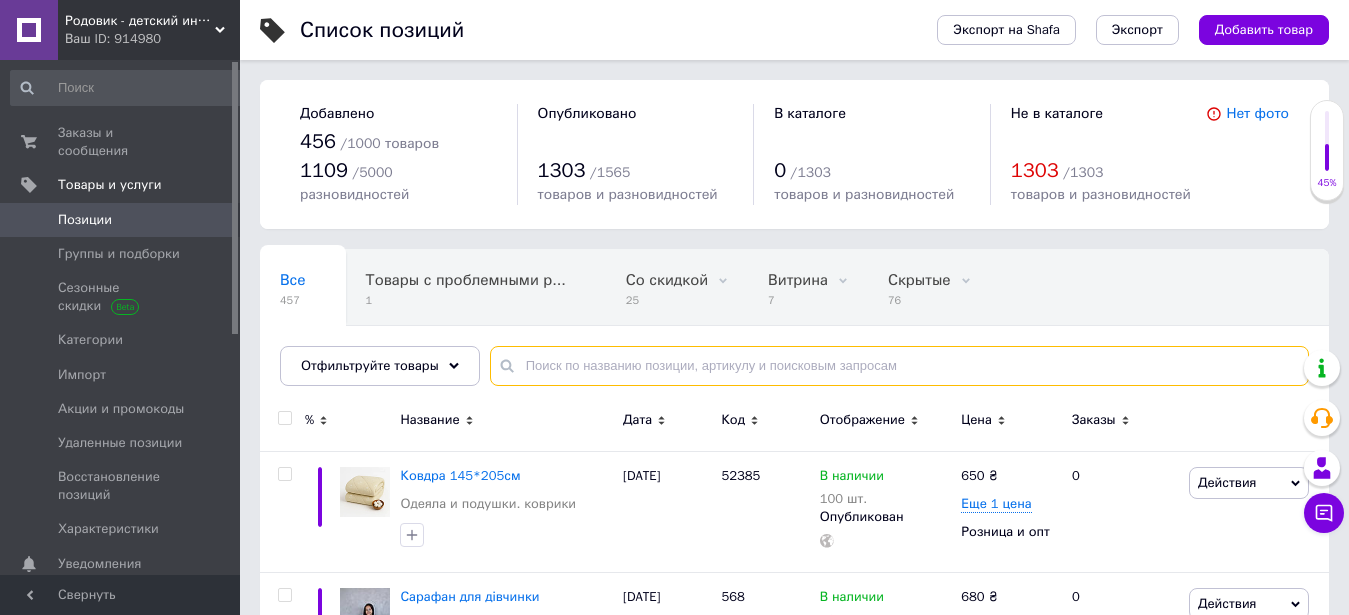 click at bounding box center [899, 366] 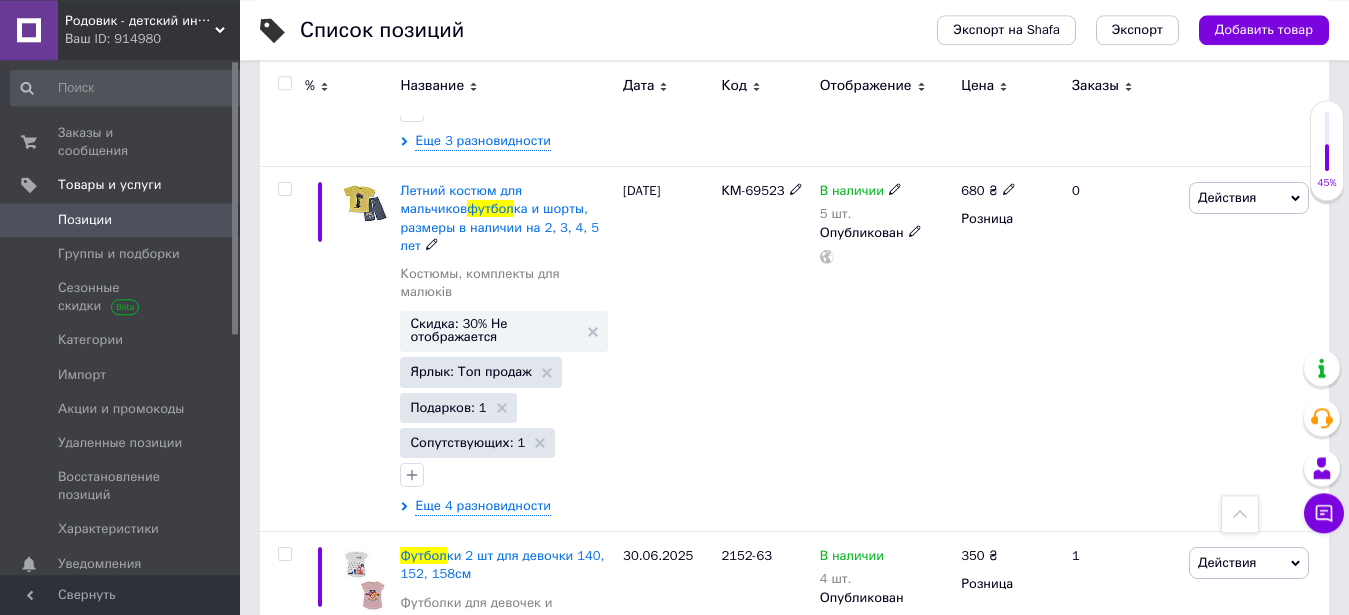 scroll, scrollTop: 1836, scrollLeft: 0, axis: vertical 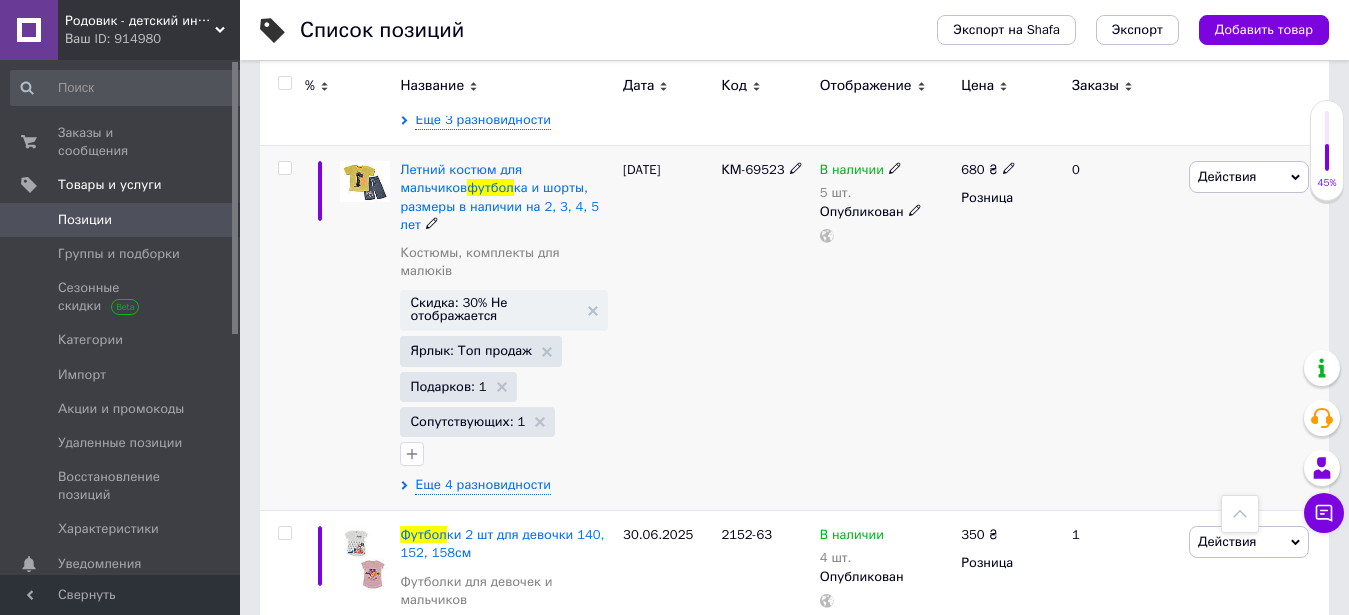 type on "футбол" 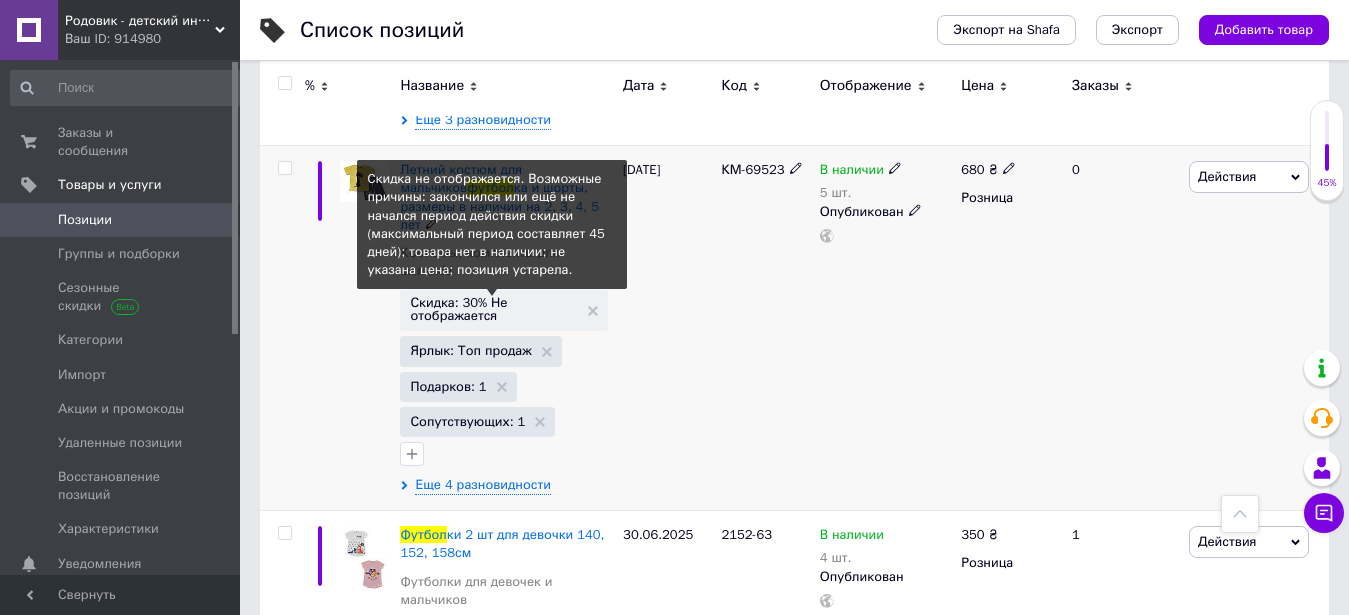 click on "Скидка: 30% Не отображается" at bounding box center (494, 309) 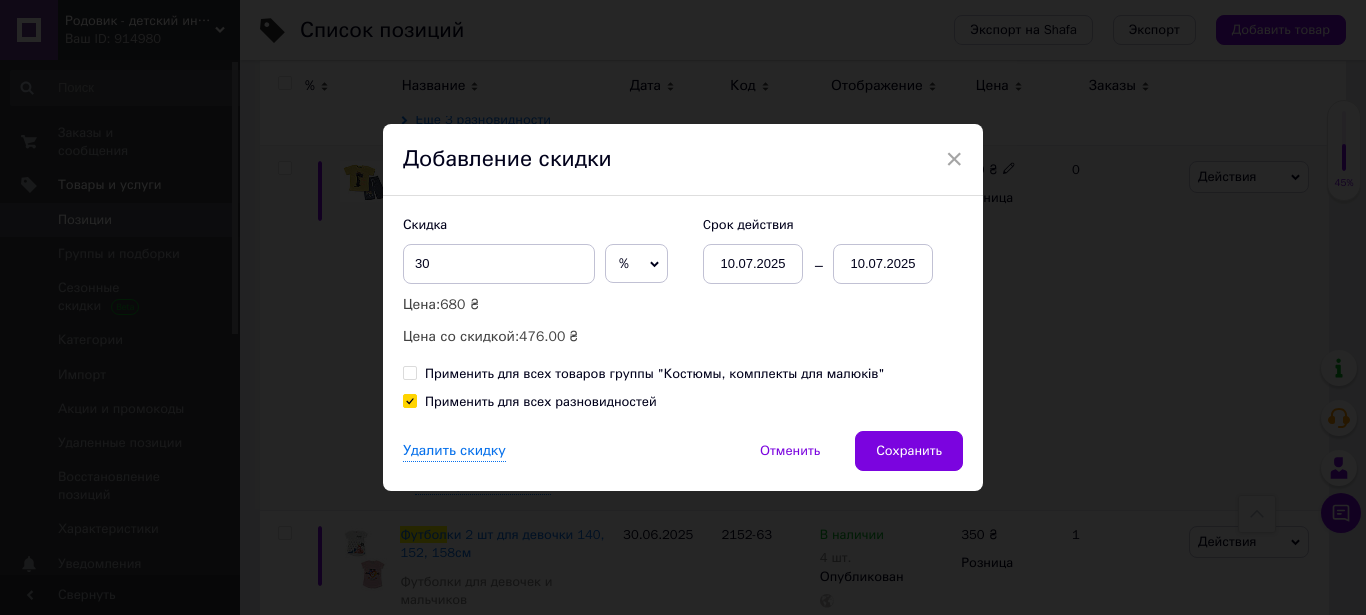 click on "10.07.2025" at bounding box center (883, 264) 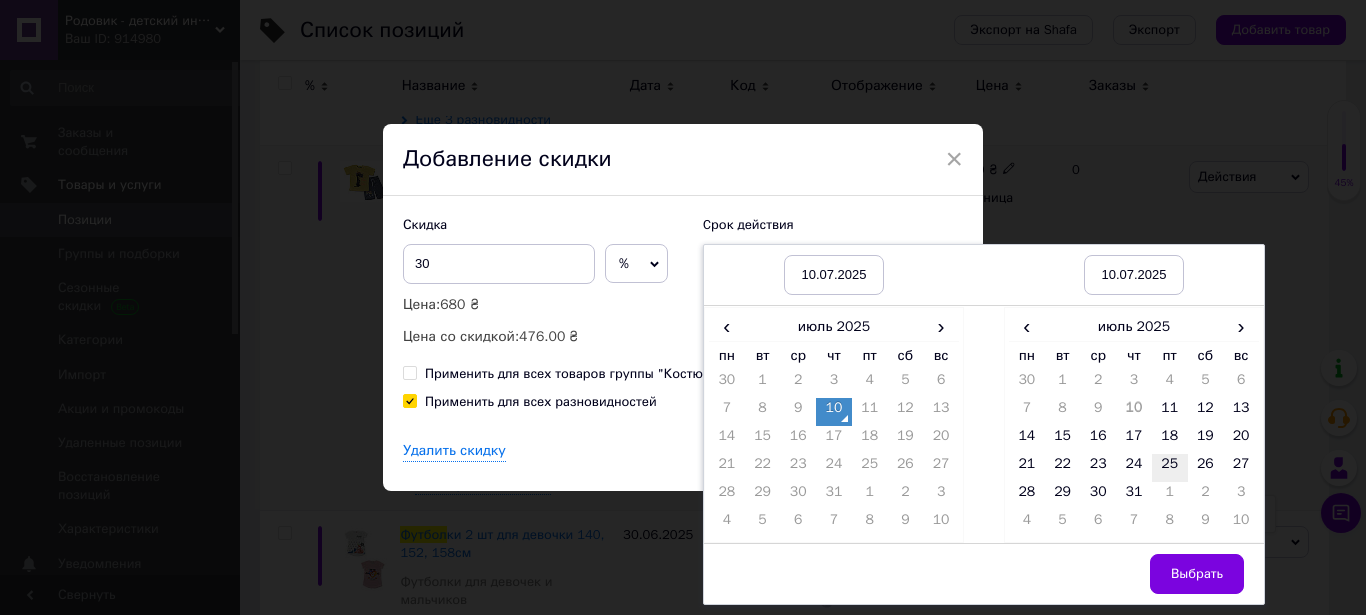 click on "25" at bounding box center [1170, 468] 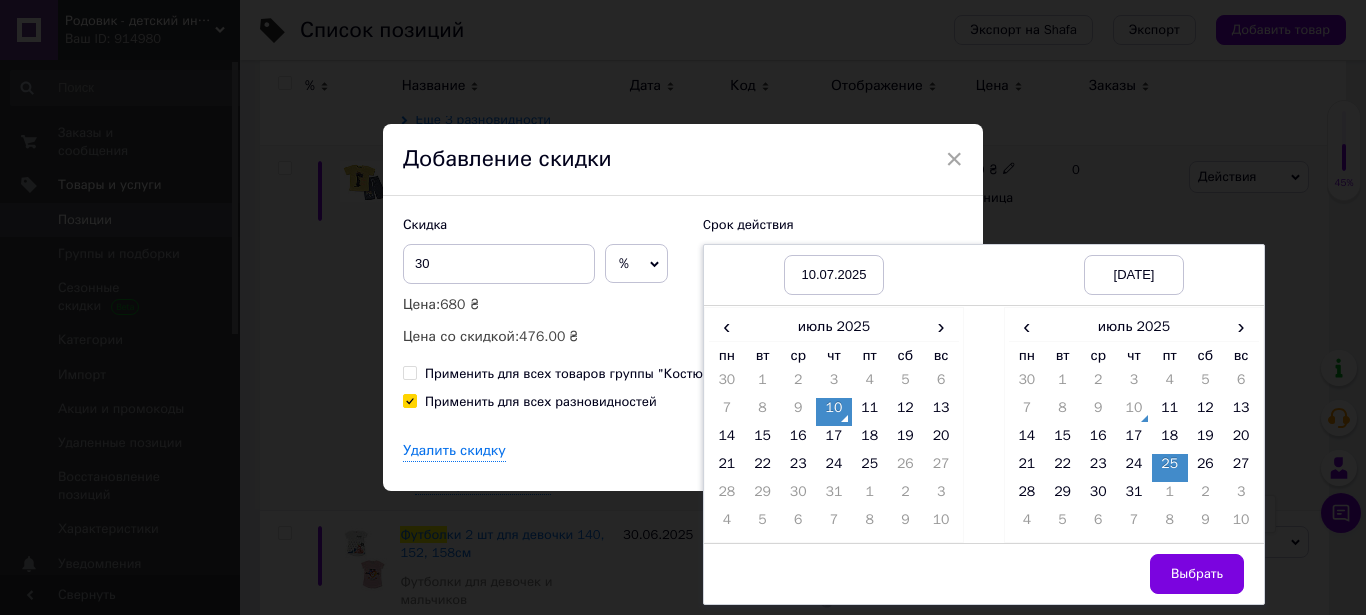 drag, startPoint x: 1182, startPoint y: 555, endPoint x: 1031, endPoint y: 508, distance: 158.14551 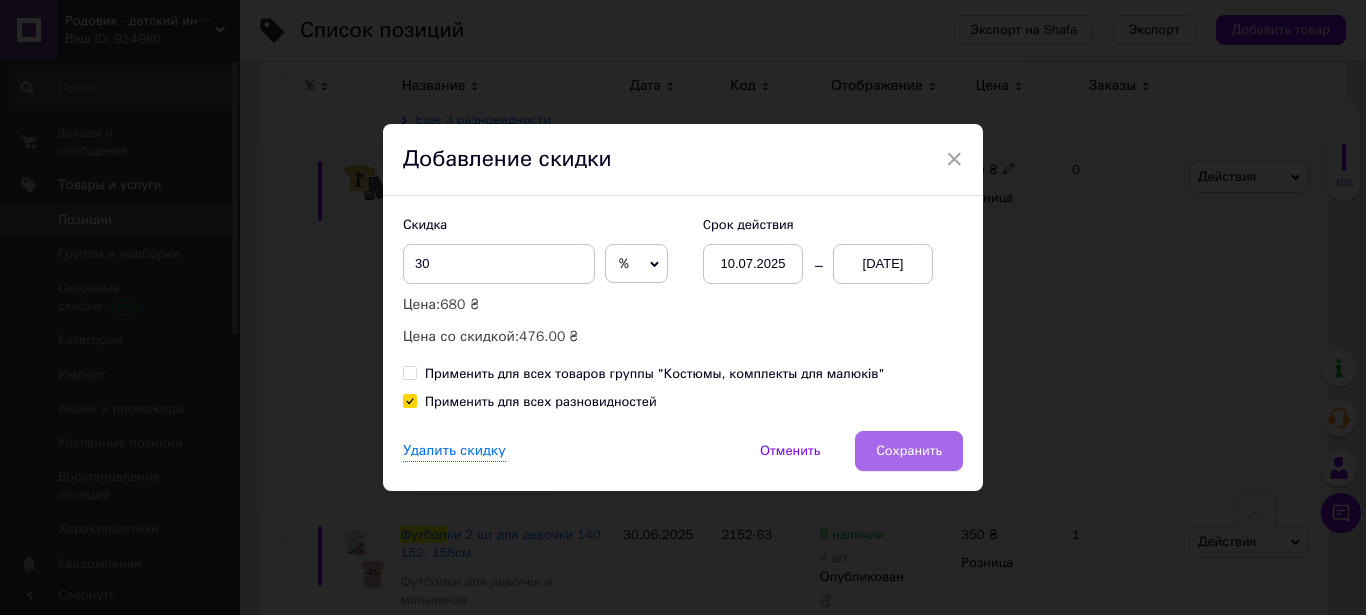 click on "Сохранить" at bounding box center (909, 451) 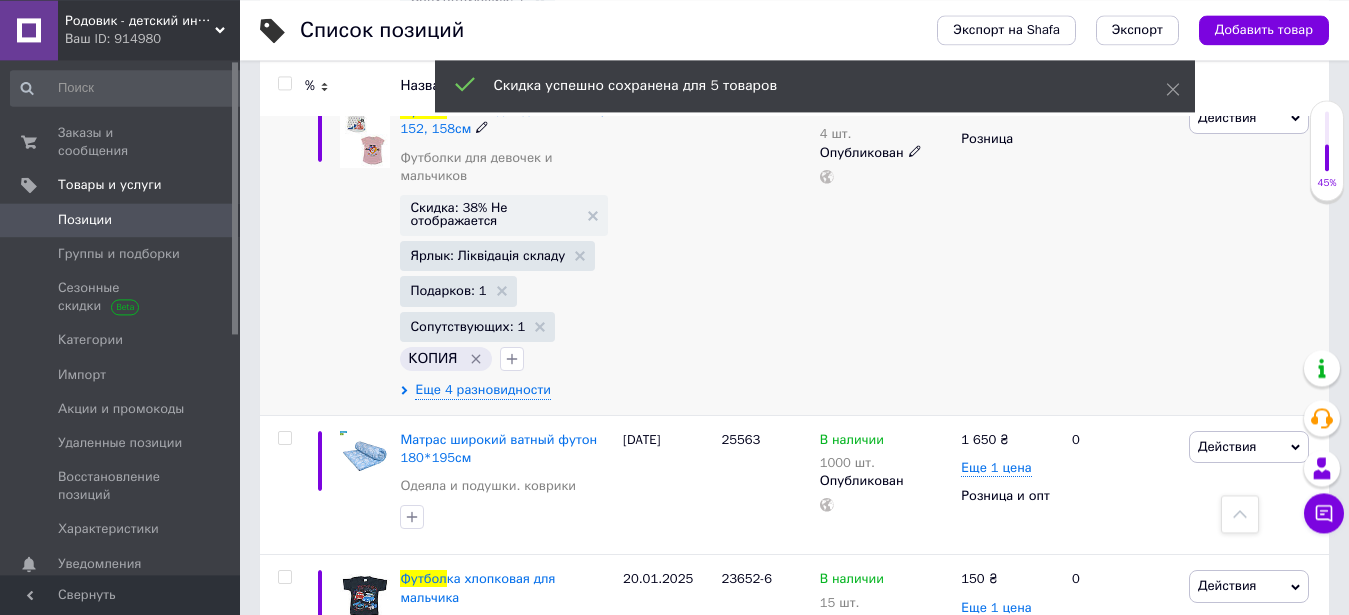 scroll, scrollTop: 2448, scrollLeft: 0, axis: vertical 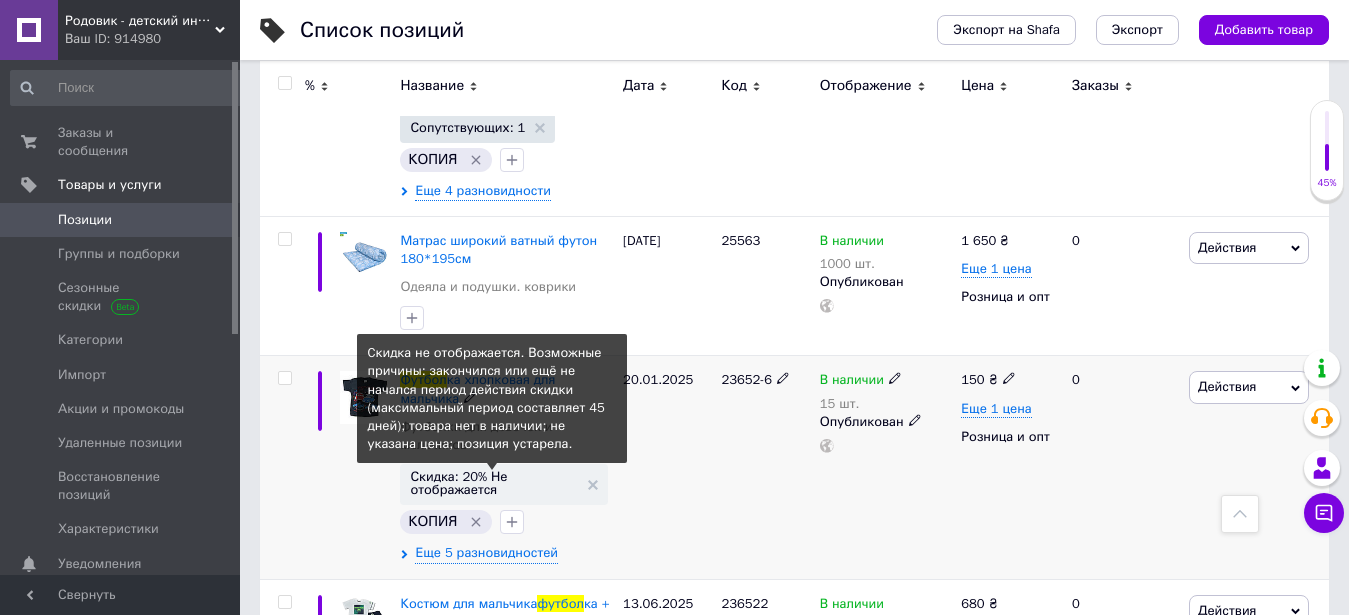 click on "Скидка: 20% Не отображается" at bounding box center [494, 483] 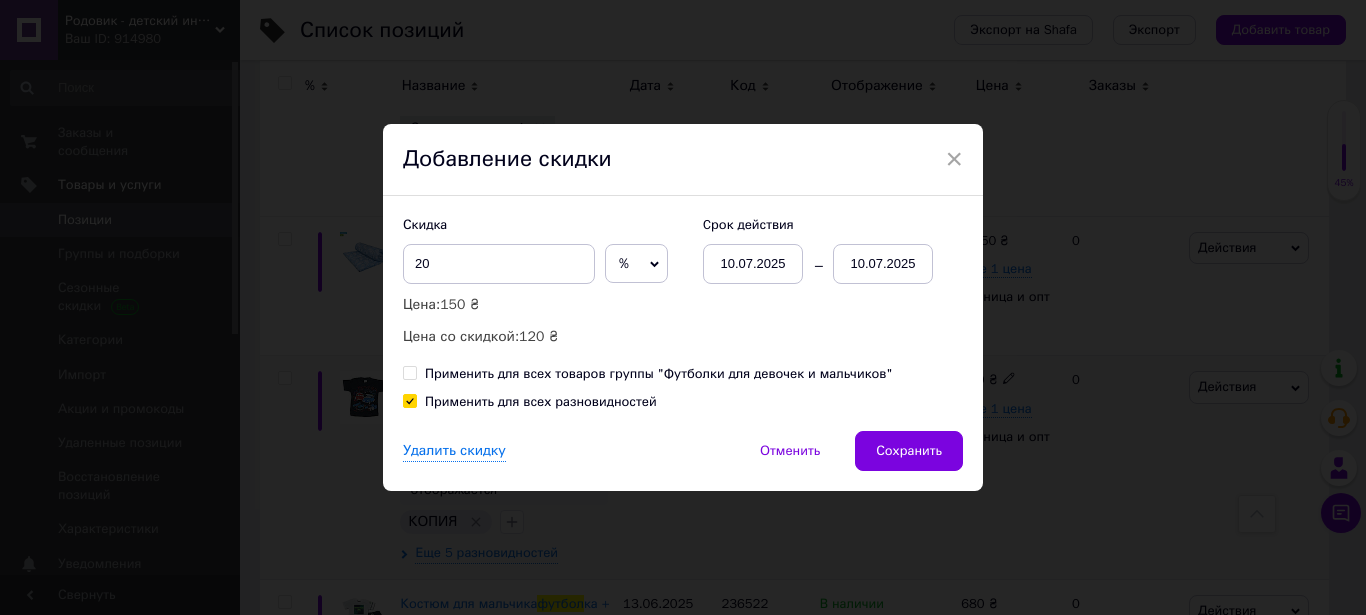 click on "10.07.2025" at bounding box center (883, 264) 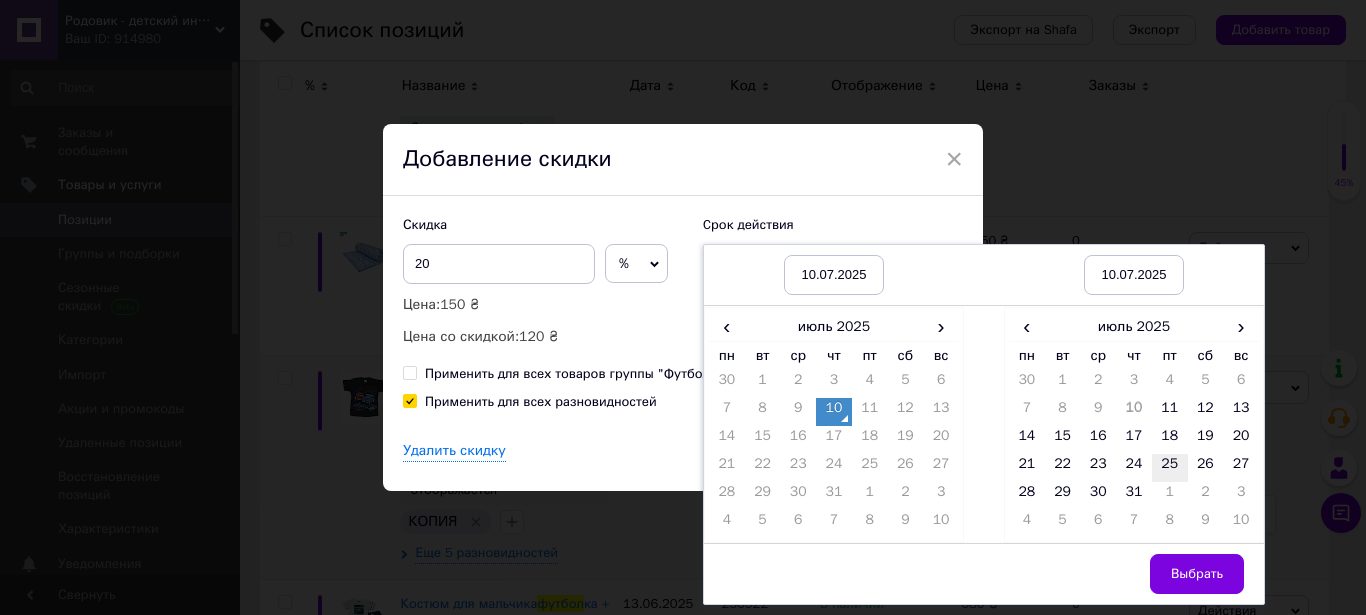 click on "25" at bounding box center (1170, 468) 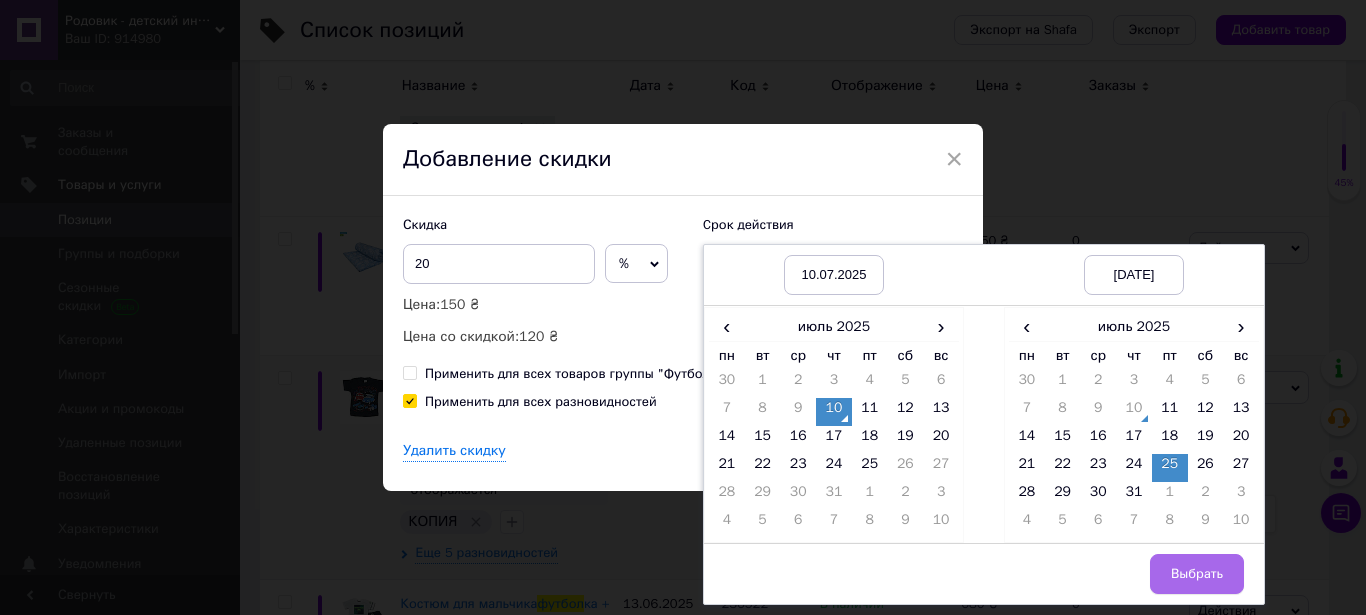 click on "Выбрать" at bounding box center (1197, 574) 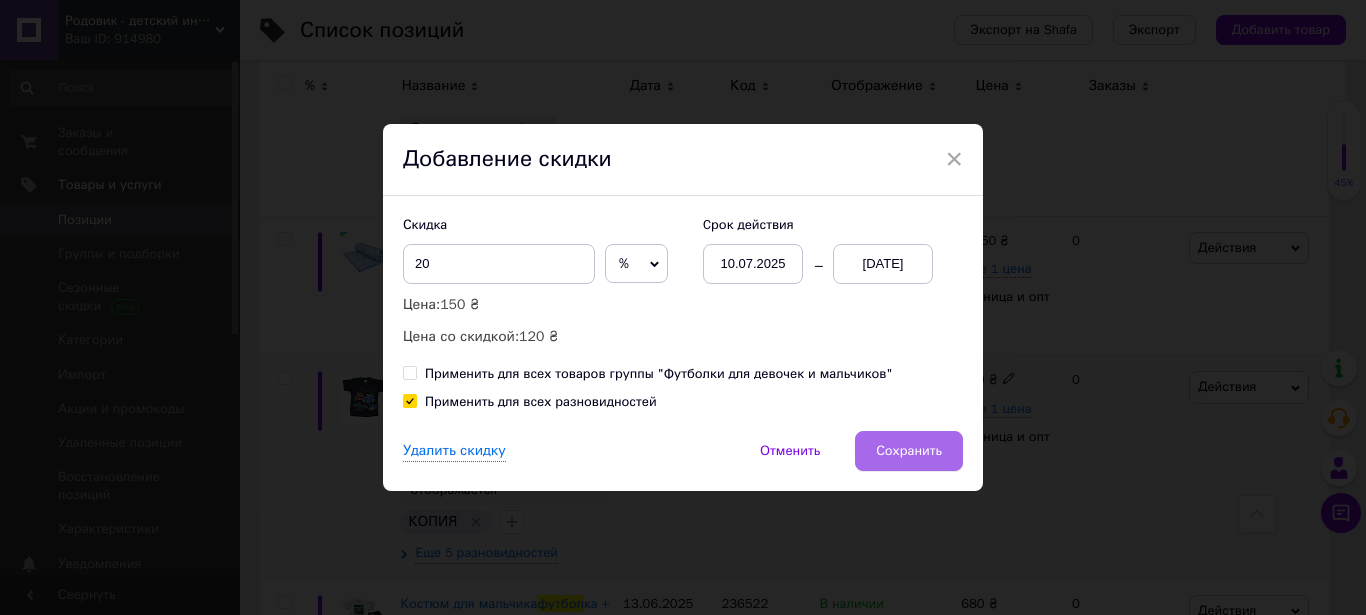 click on "Сохранить" at bounding box center [909, 451] 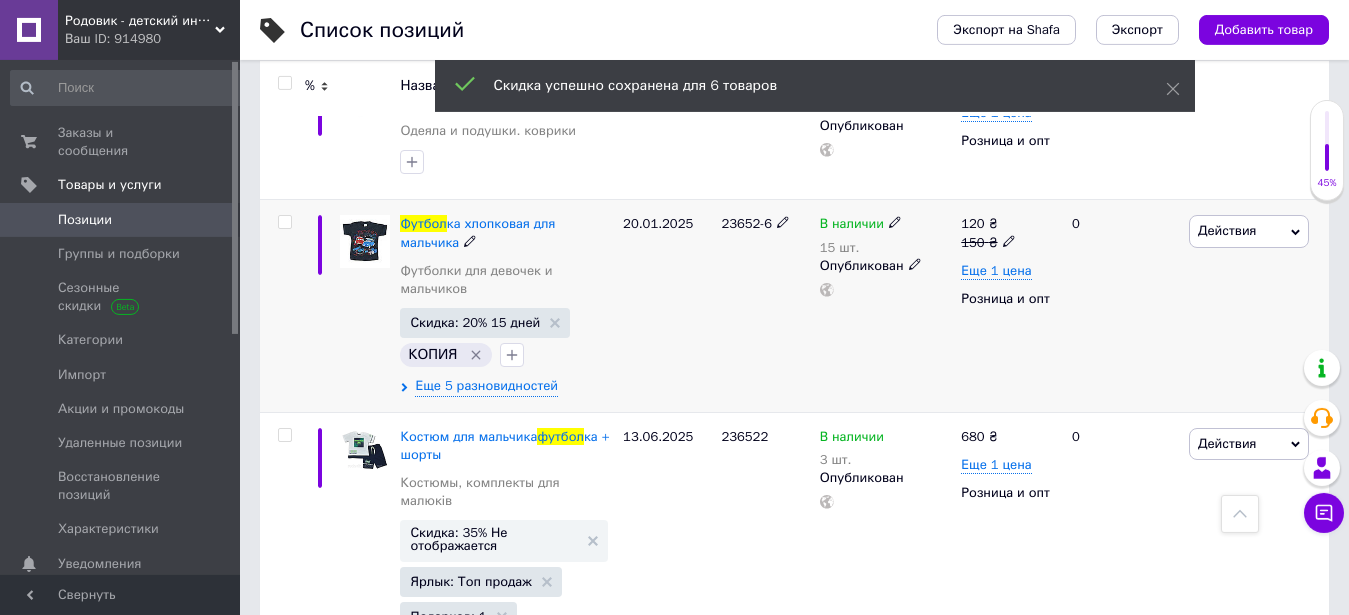 scroll, scrollTop: 2754, scrollLeft: 0, axis: vertical 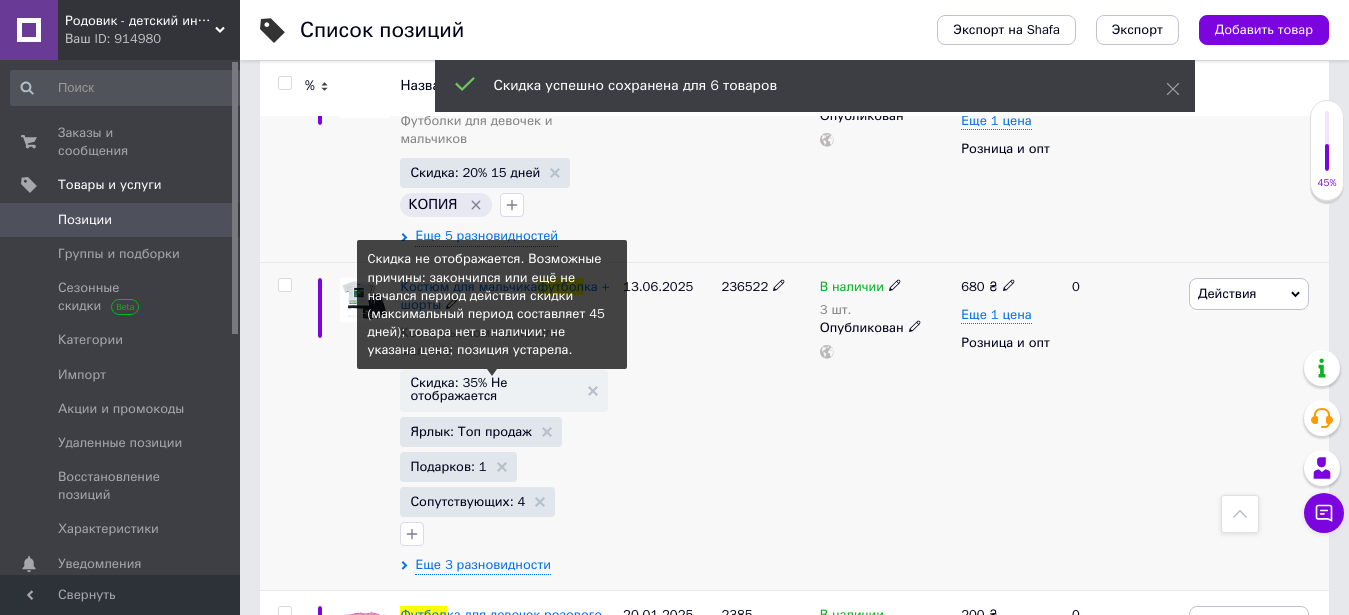 click on "Скидка: 35% Не отображается" at bounding box center (494, 389) 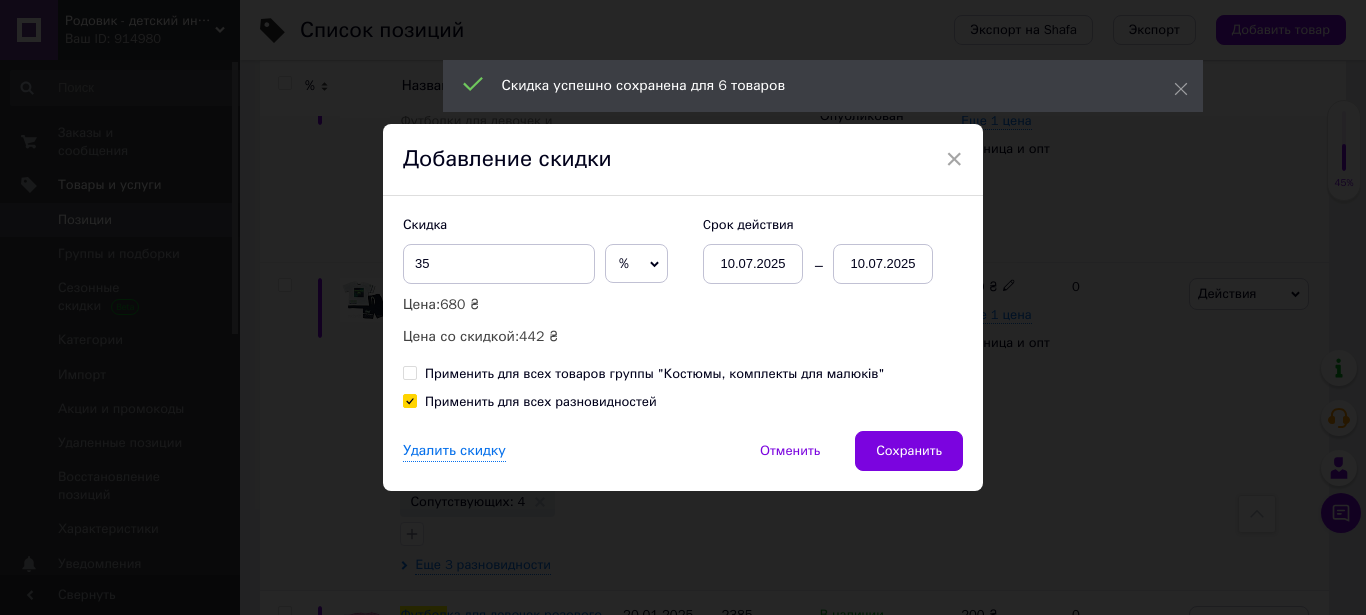 click on "10.07.2025" at bounding box center [883, 264] 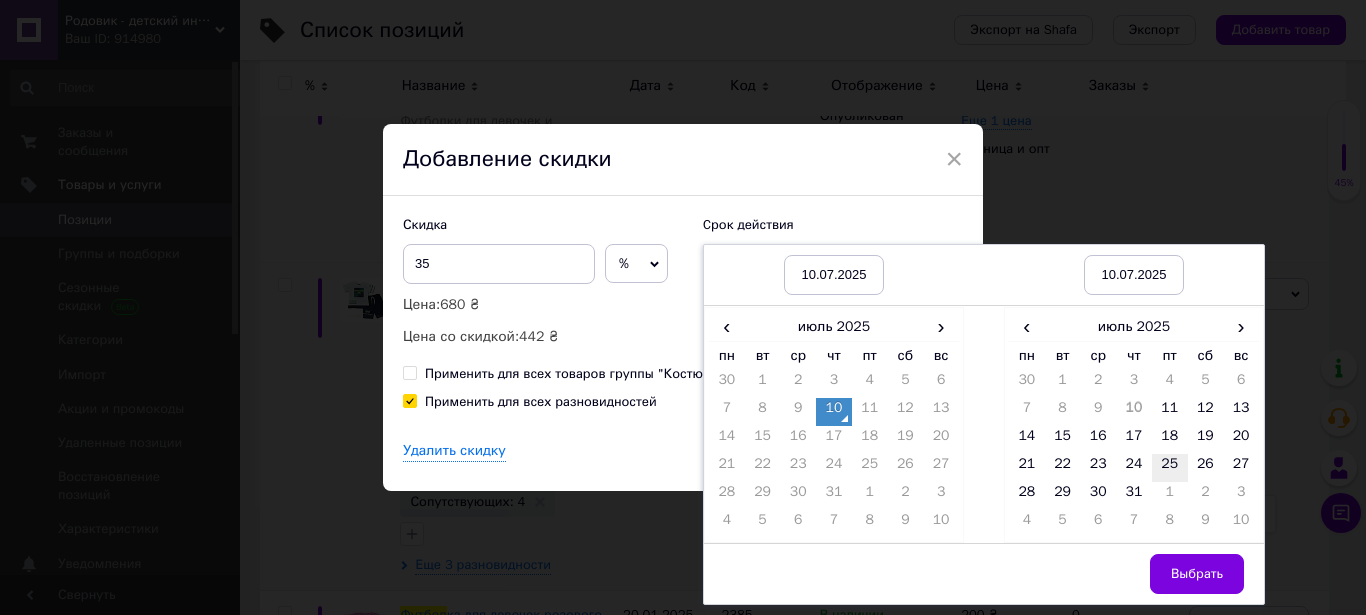 click on "25" at bounding box center (1170, 468) 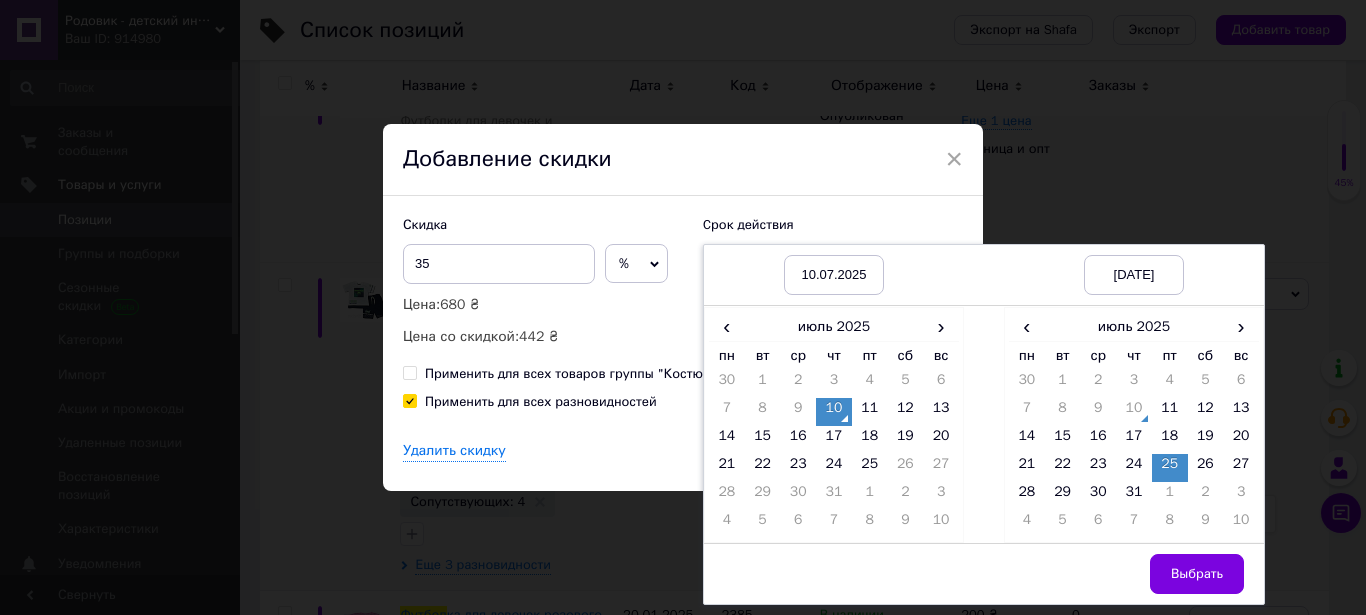drag, startPoint x: 1179, startPoint y: 575, endPoint x: 1113, endPoint y: 539, distance: 75.17979 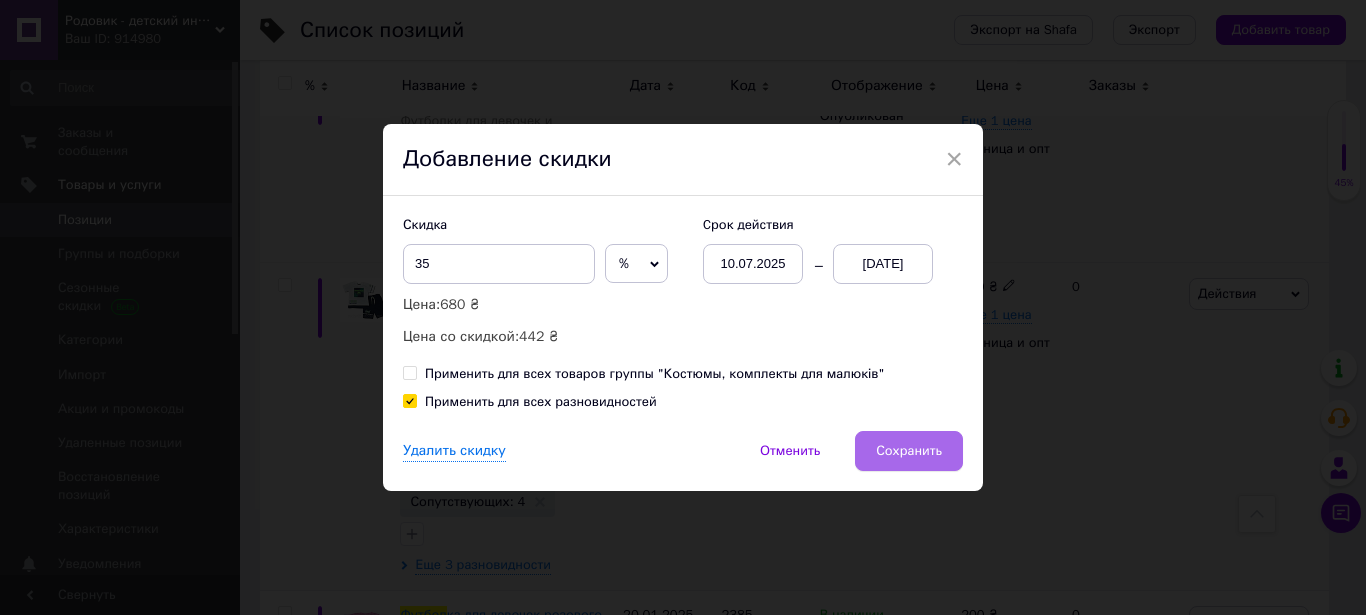 click on "Сохранить" at bounding box center [909, 451] 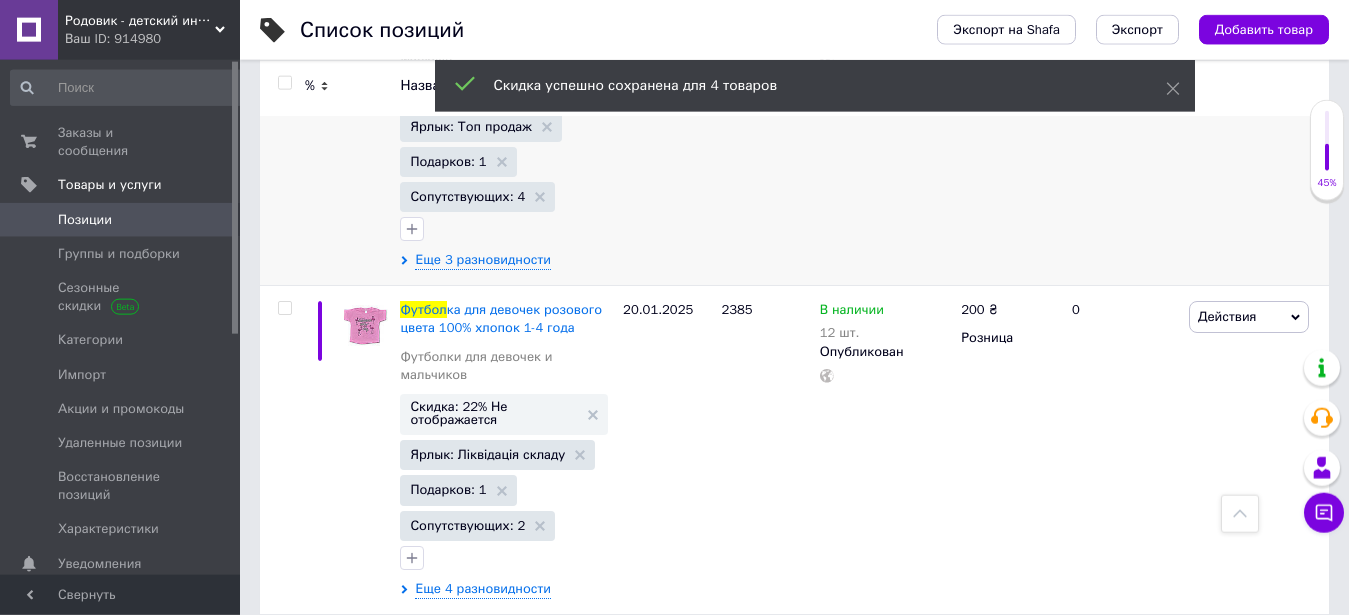 scroll, scrollTop: 3060, scrollLeft: 0, axis: vertical 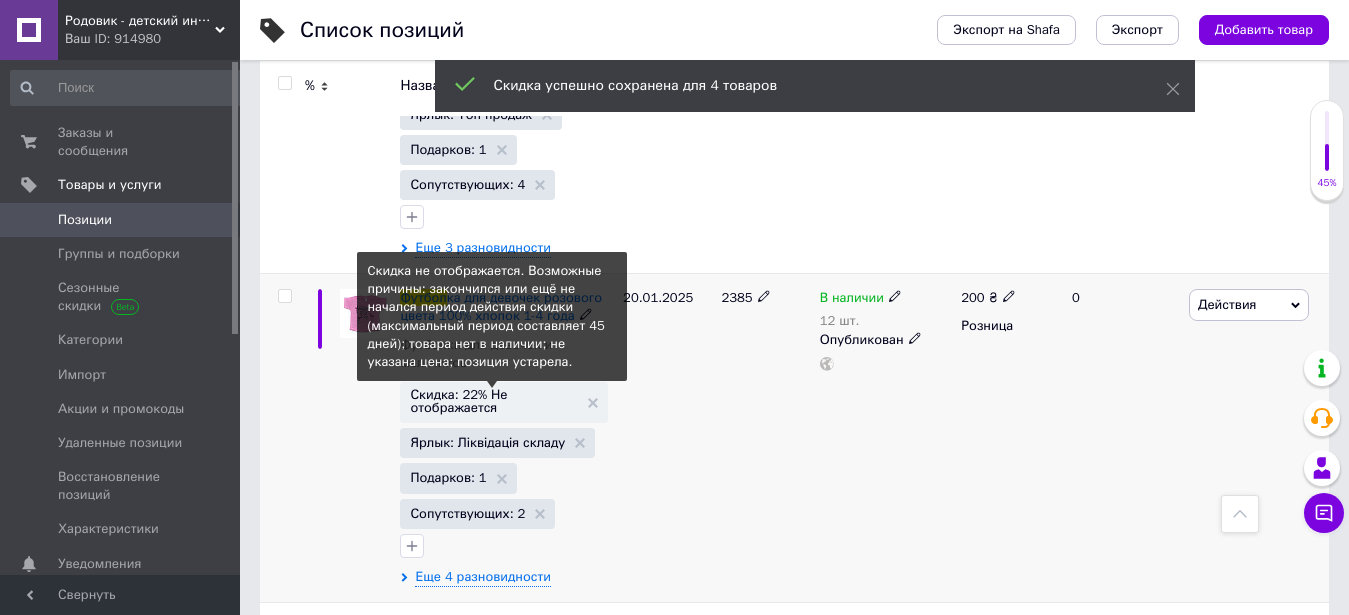 click on "Скидка: 22% Не отображается" at bounding box center [494, 401] 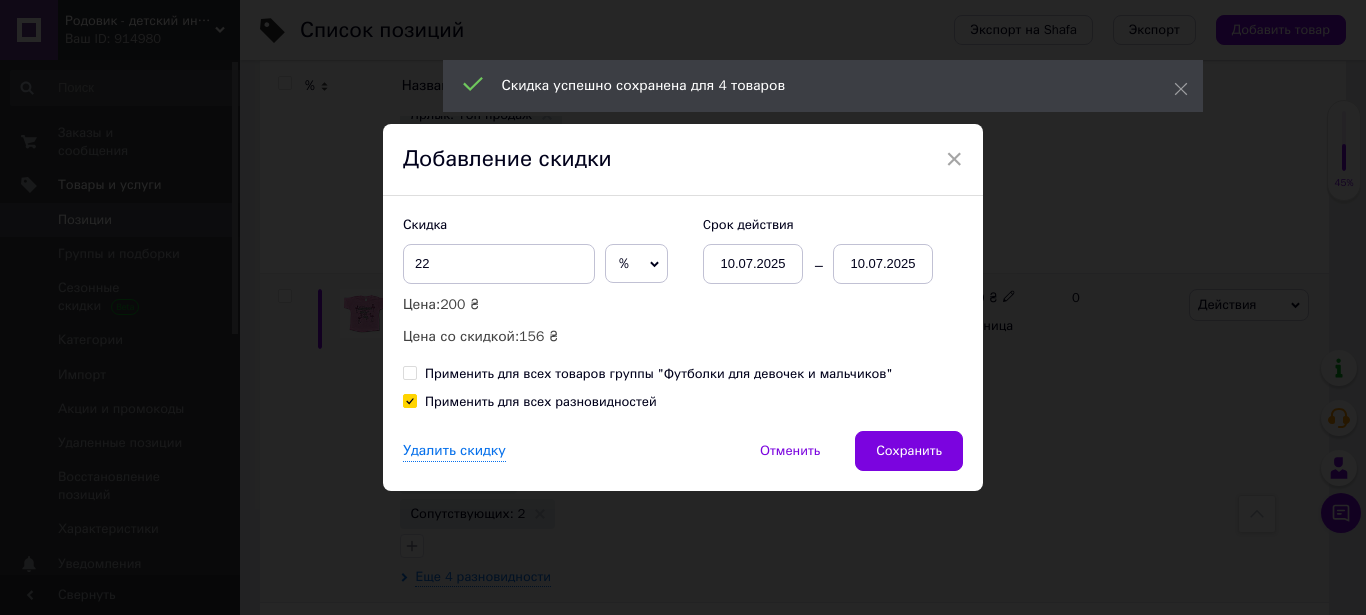 click on "10.07.2025" at bounding box center (883, 264) 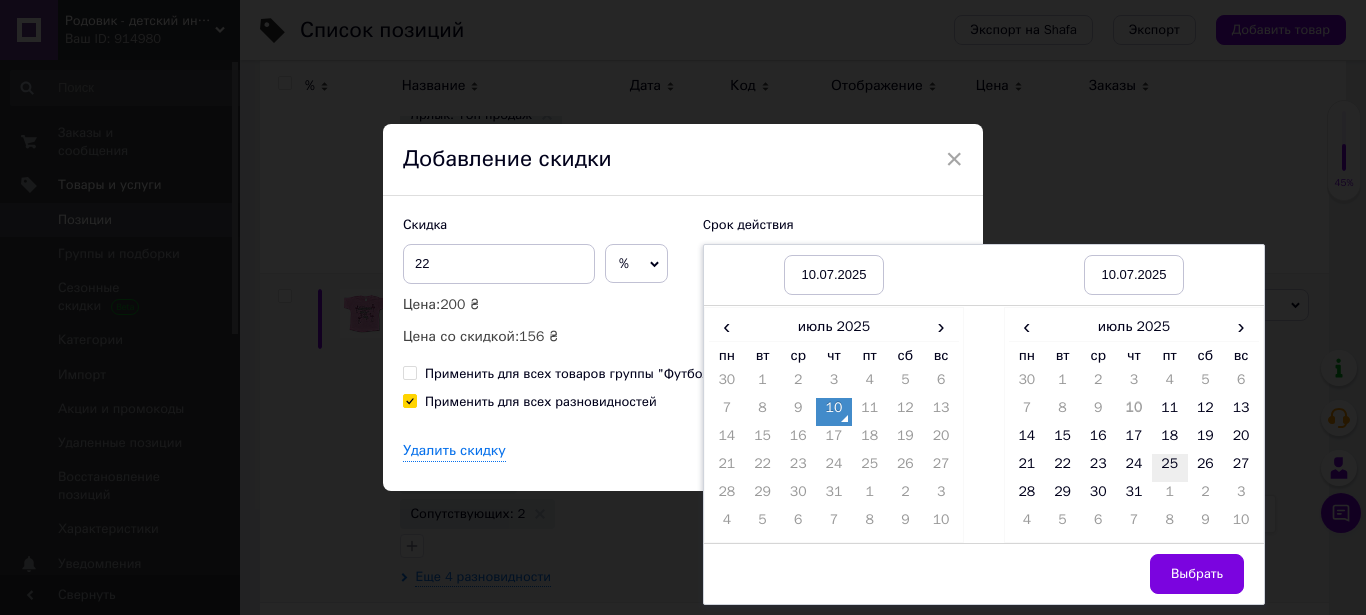 click on "25" at bounding box center [1170, 468] 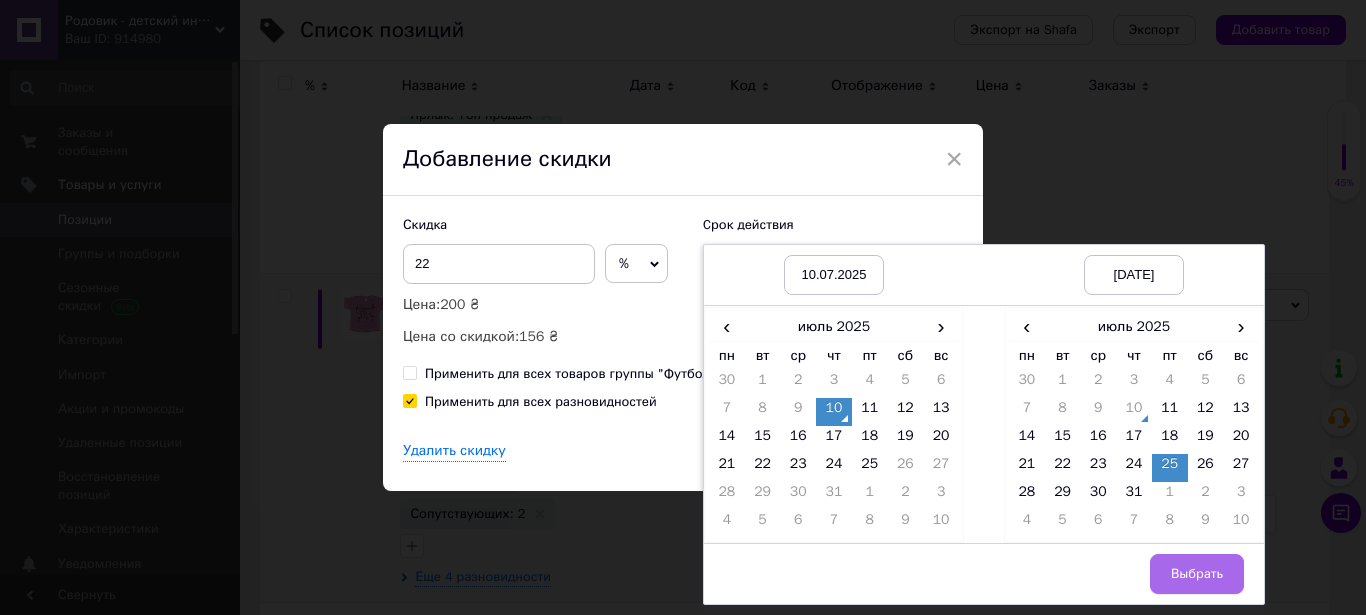 click on "Выбрать" at bounding box center (1197, 574) 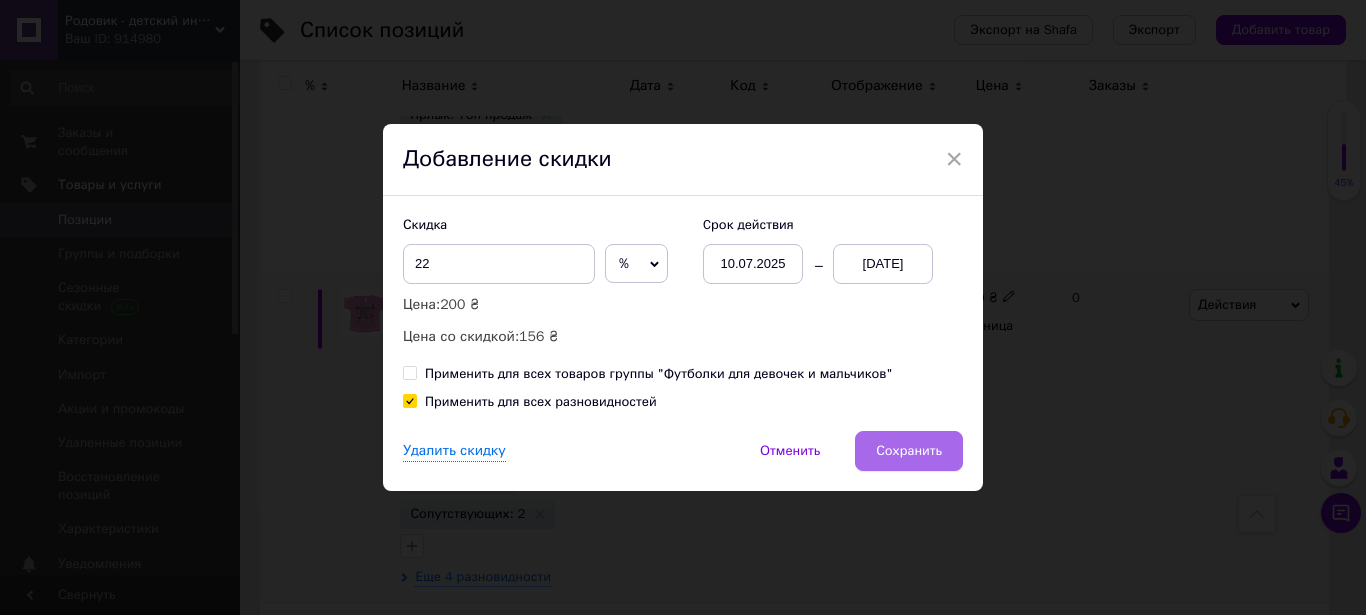 click on "Сохранить" at bounding box center (909, 451) 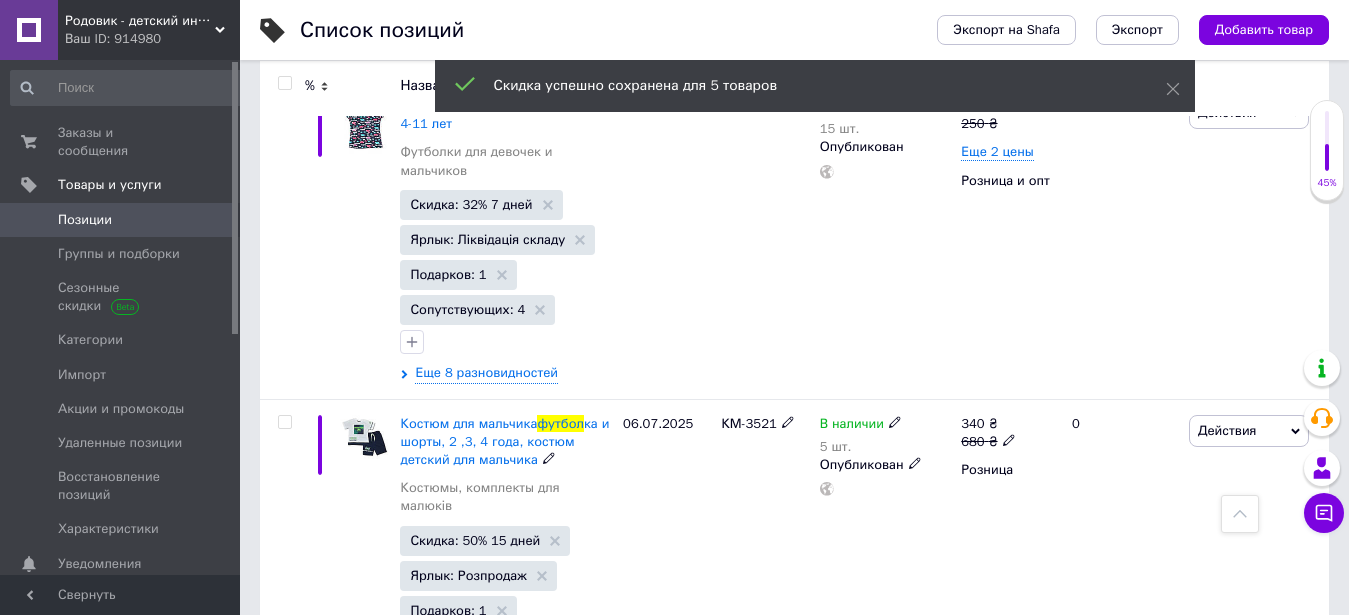 scroll, scrollTop: 3978, scrollLeft: 0, axis: vertical 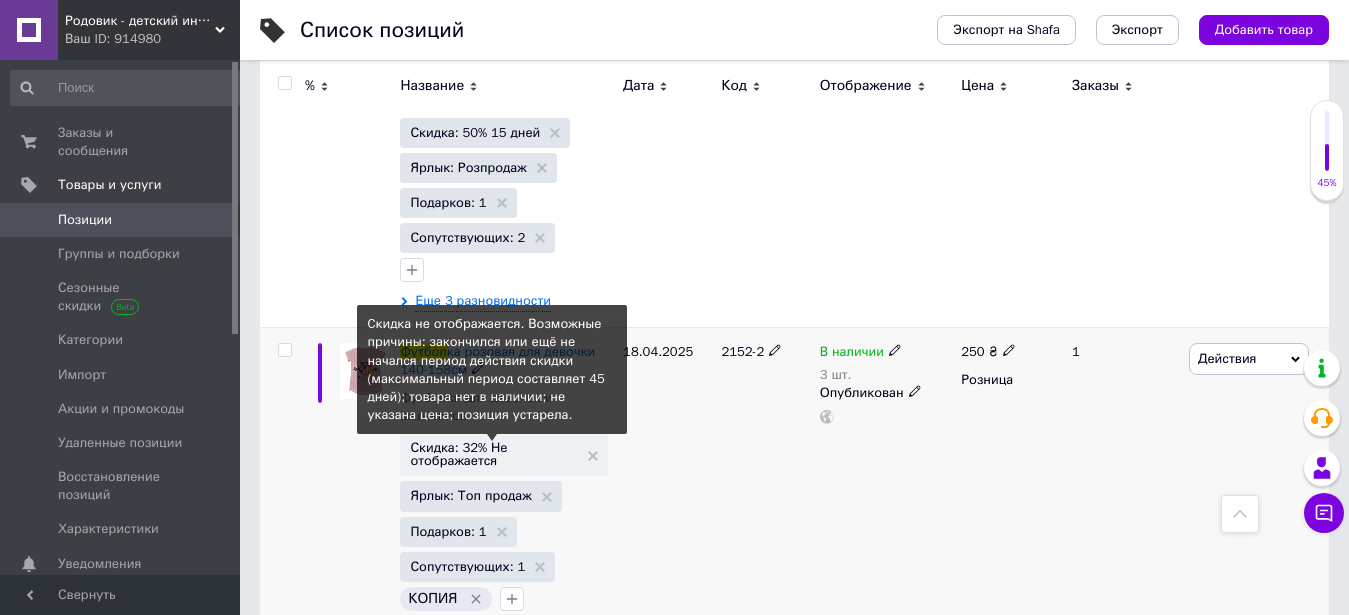 click on "Скидка: 32% Не отображается" at bounding box center (494, 454) 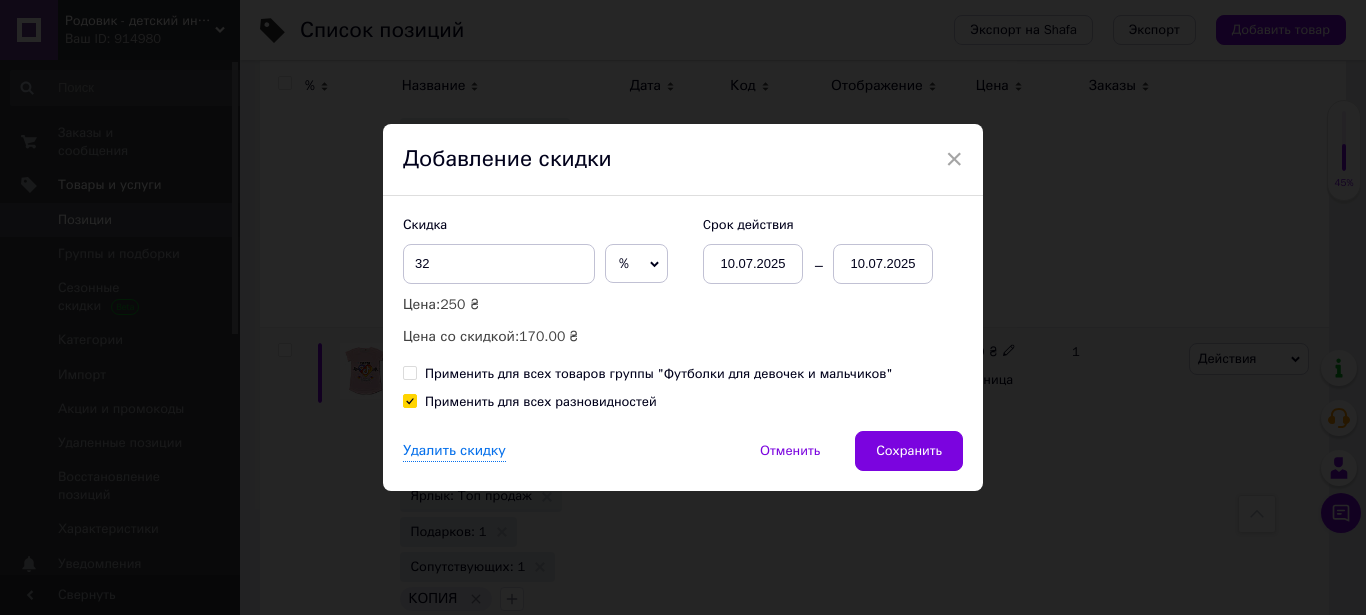 click on "10.07.2025" at bounding box center [883, 264] 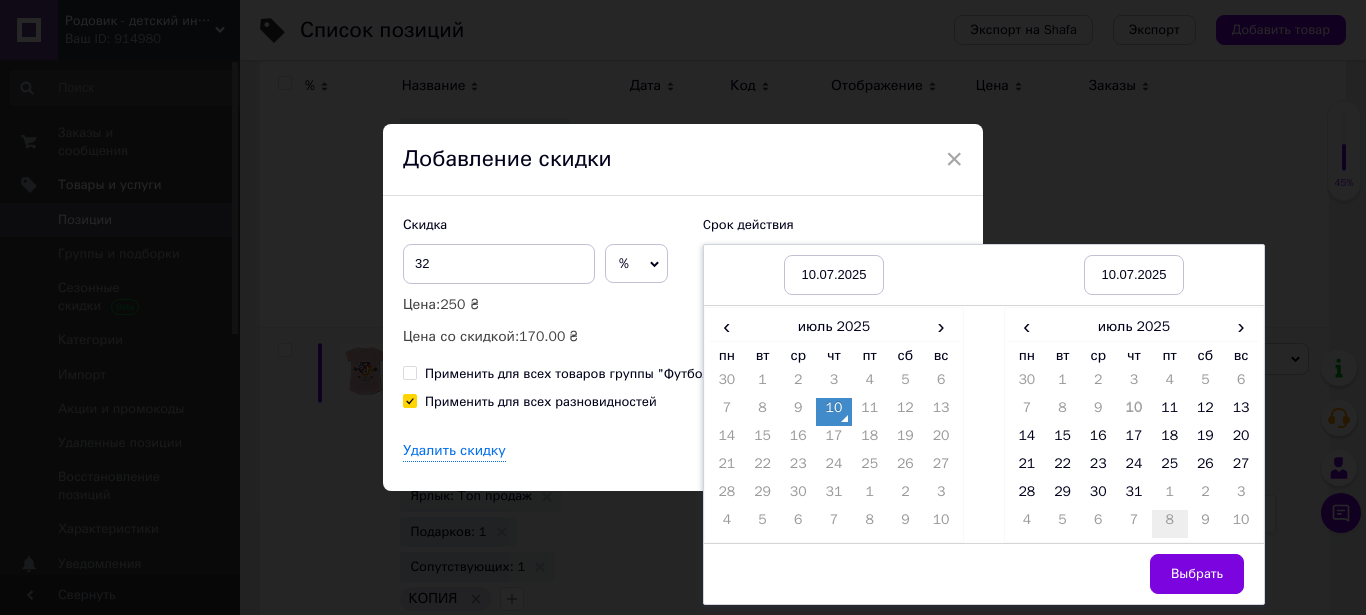 drag, startPoint x: 1164, startPoint y: 473, endPoint x: 1163, endPoint y: 533, distance: 60.00833 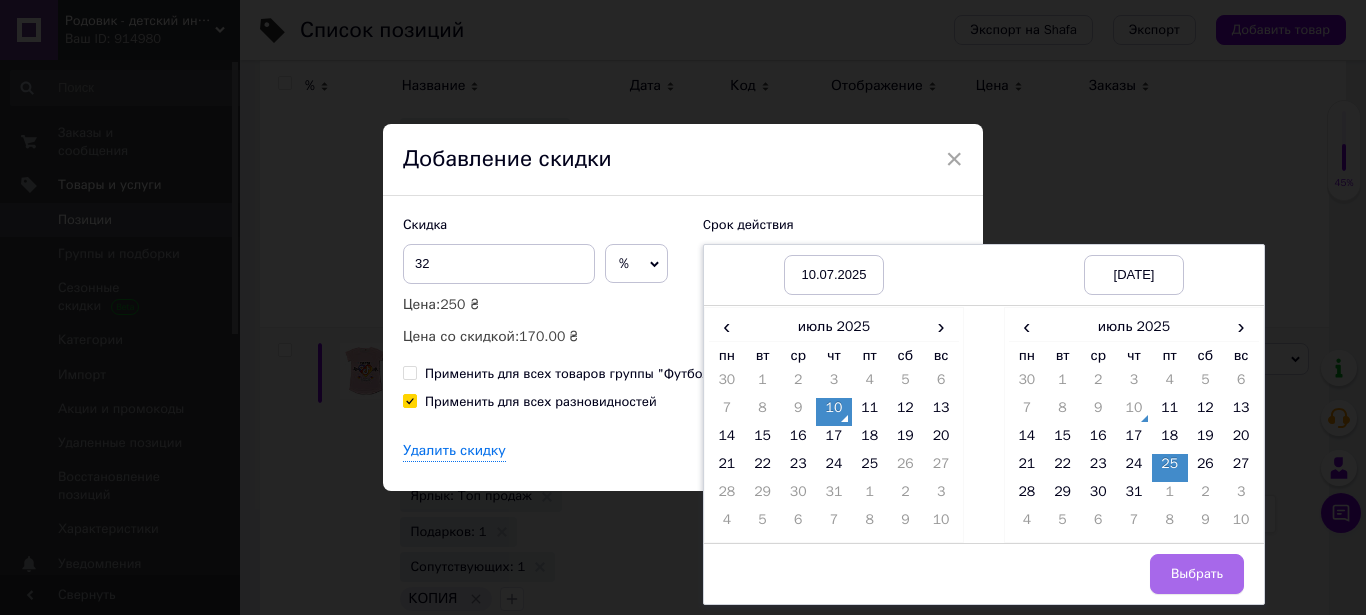 click on "Выбрать" at bounding box center (1197, 574) 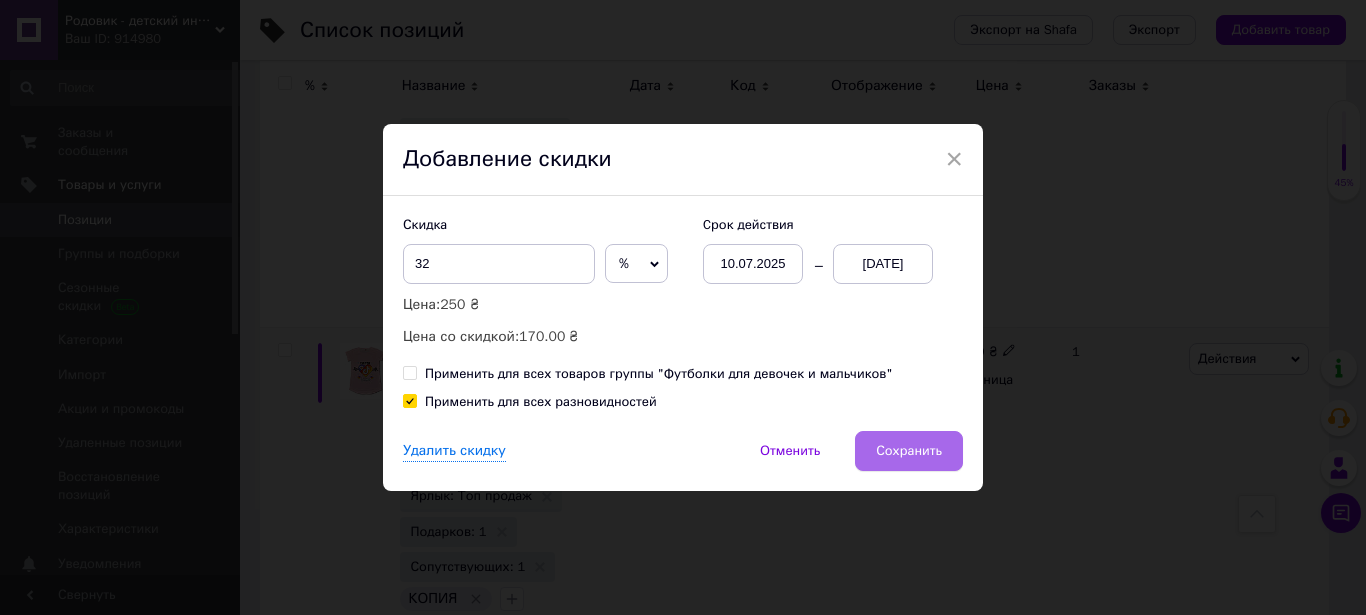 click on "Сохранить" at bounding box center (909, 451) 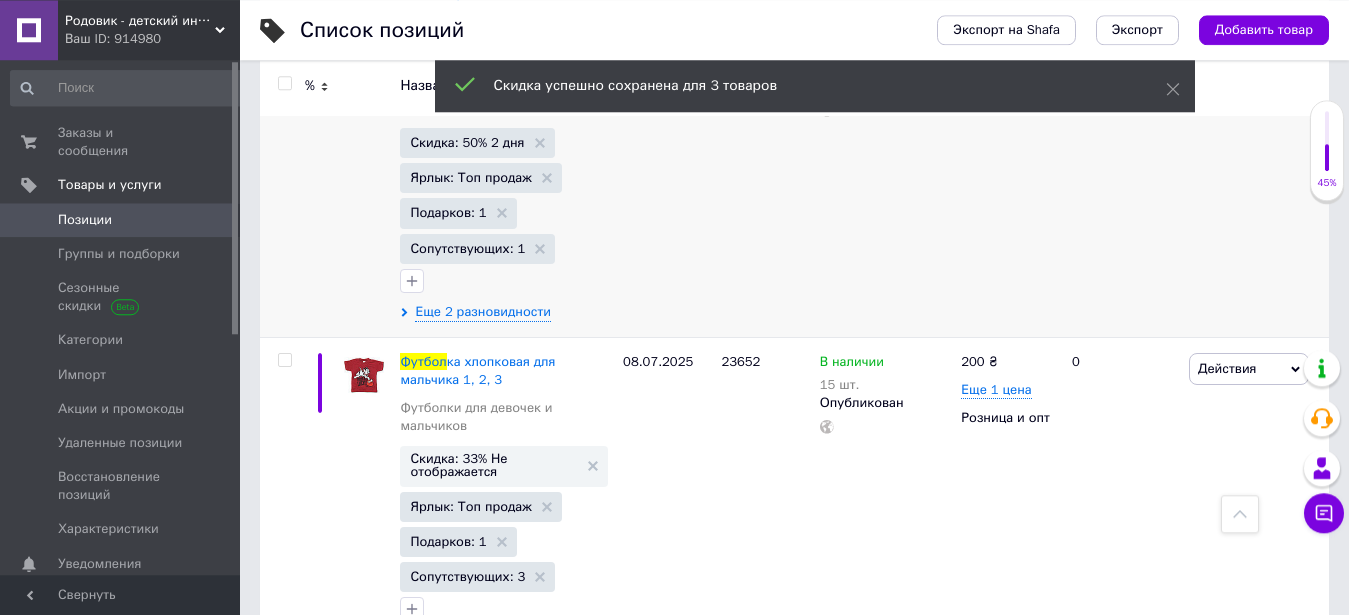 scroll, scrollTop: 4692, scrollLeft: 0, axis: vertical 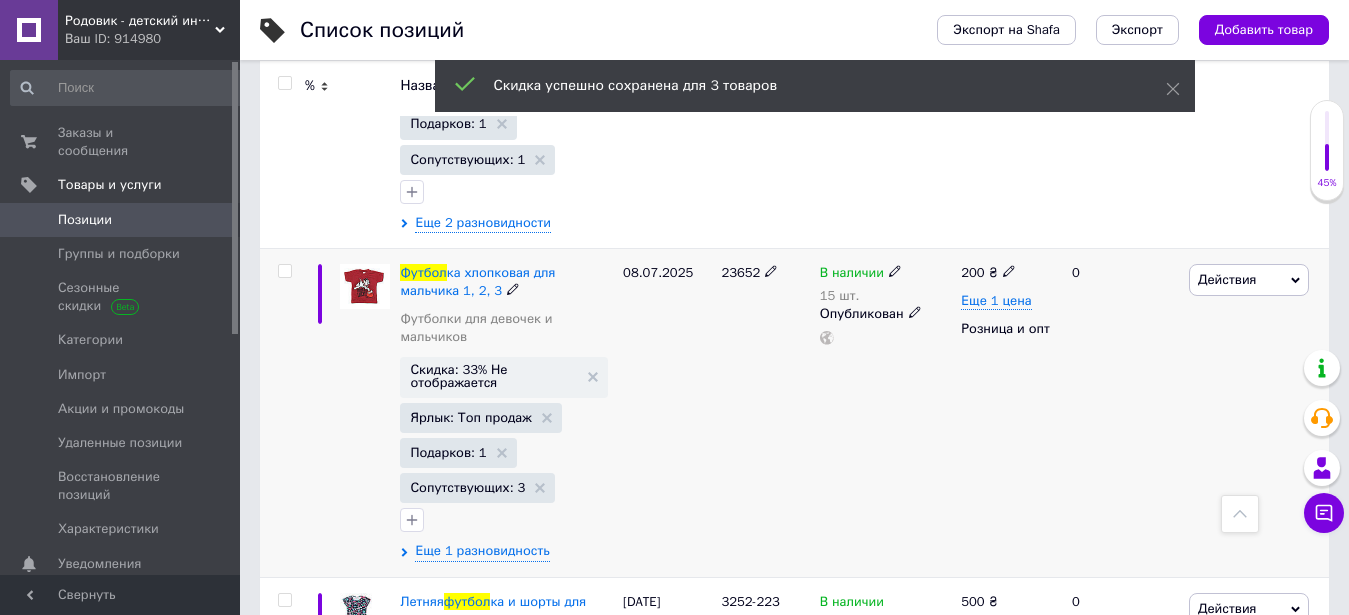 click on "Скидка: 33% Не отображается" at bounding box center (504, 377) 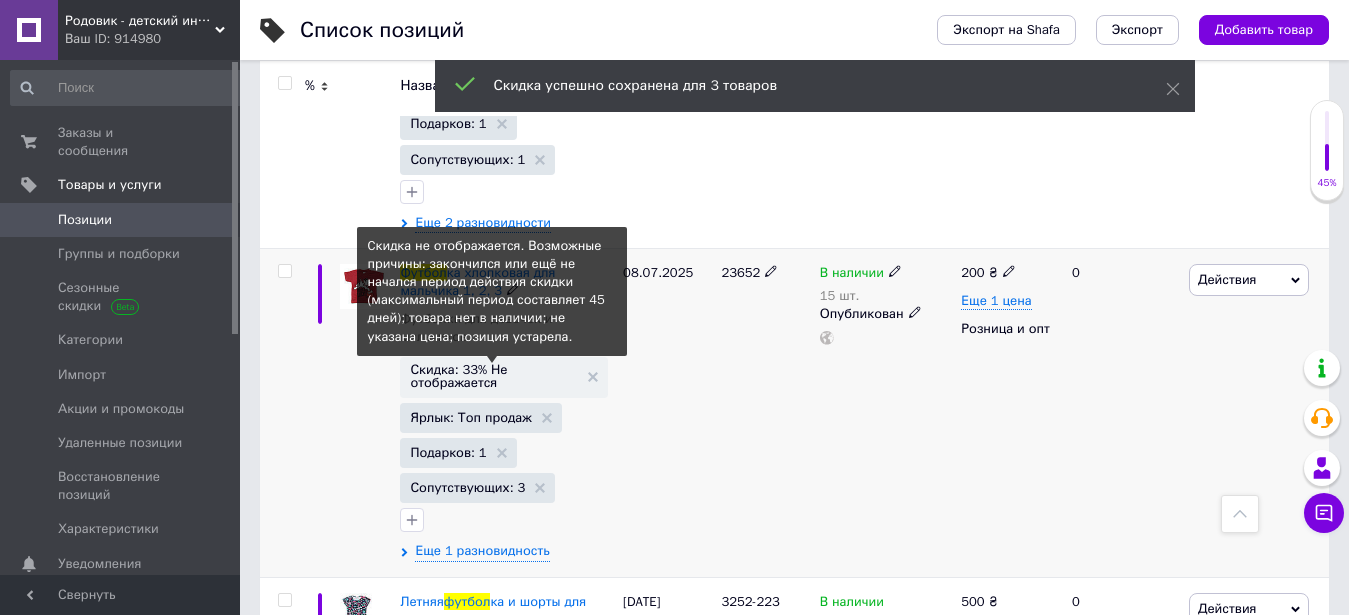 click on "Скидка: 33% Не отображается" at bounding box center [494, 376] 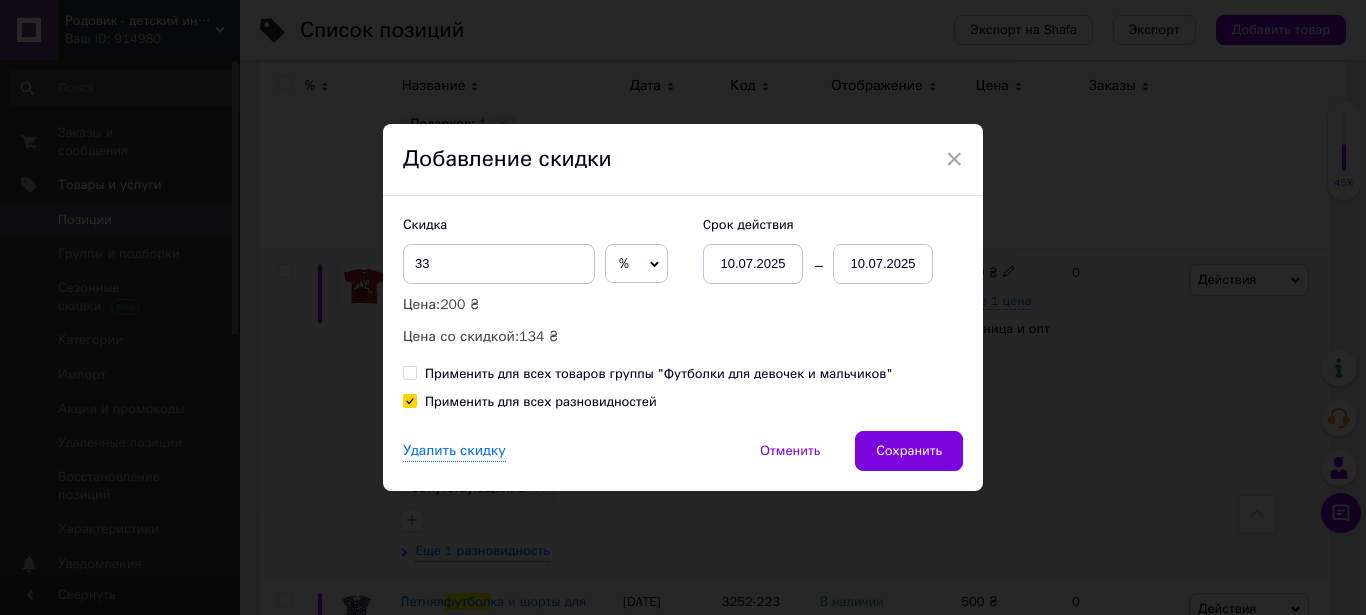 click on "10.07.2025" at bounding box center (883, 264) 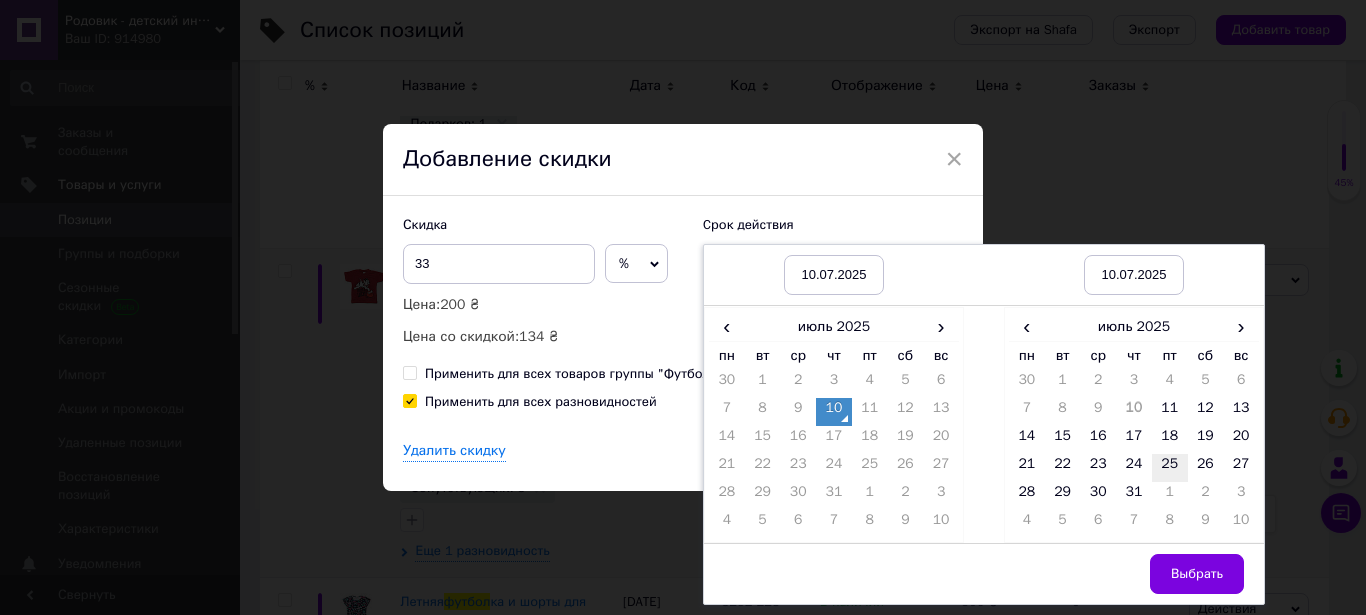 click on "24" at bounding box center [1134, 468] 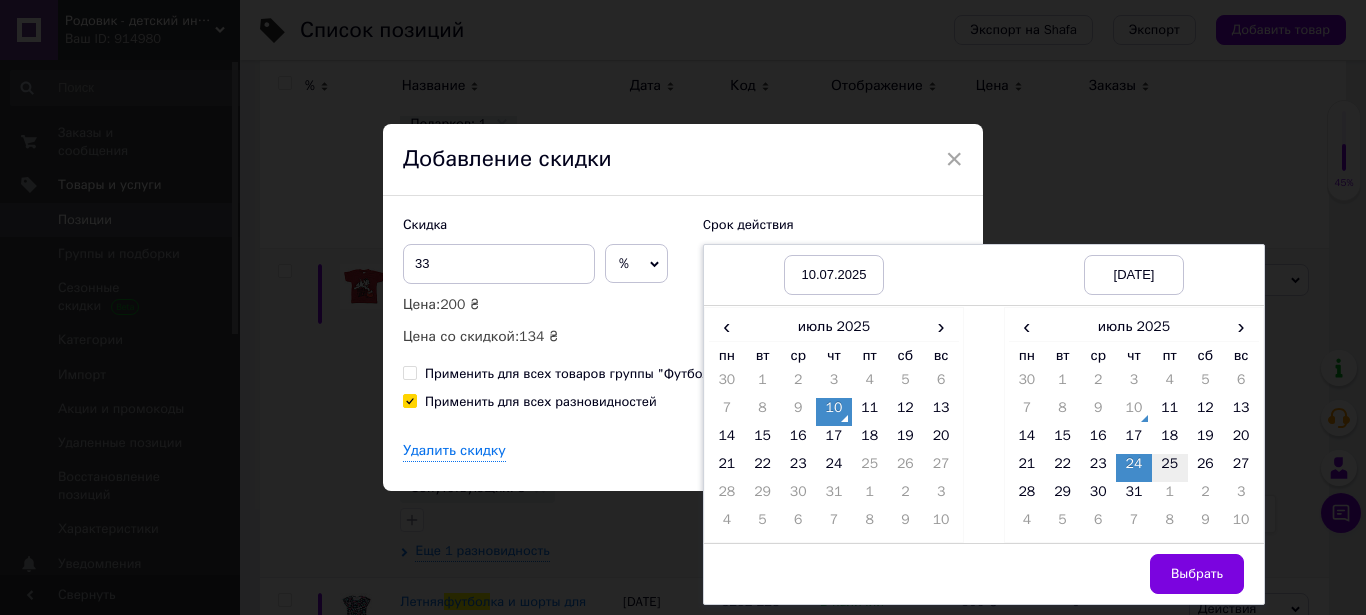 click on "25" at bounding box center [1170, 468] 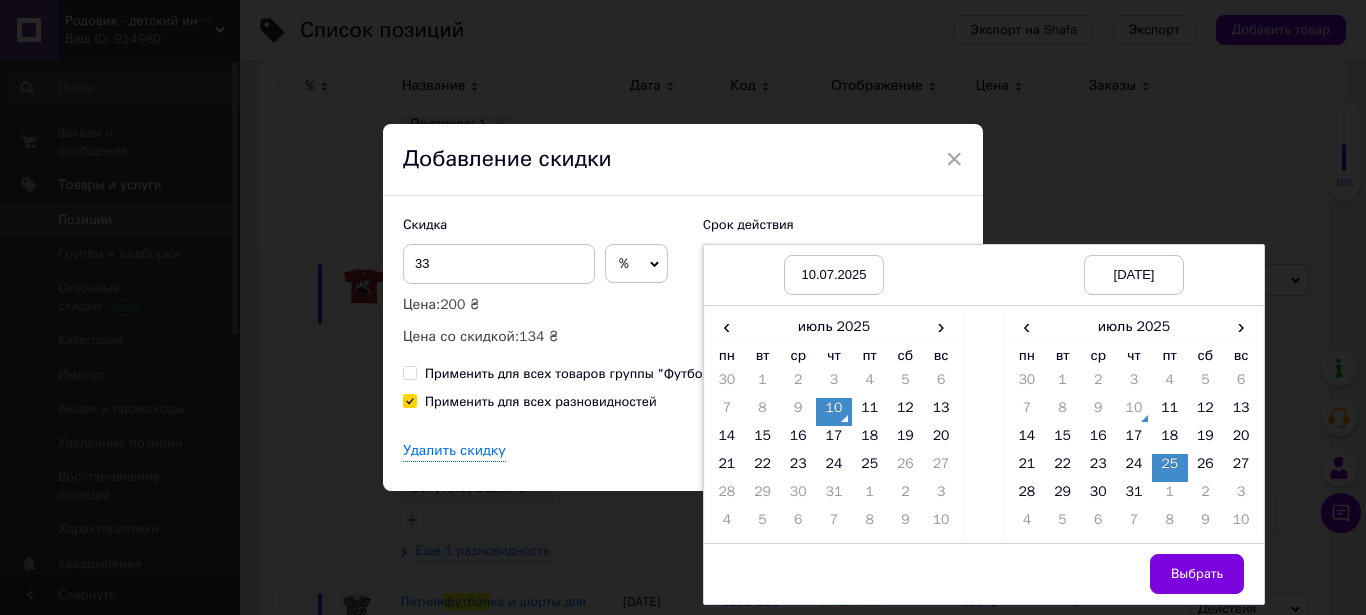 drag, startPoint x: 1162, startPoint y: 556, endPoint x: 1146, endPoint y: 549, distance: 17.464249 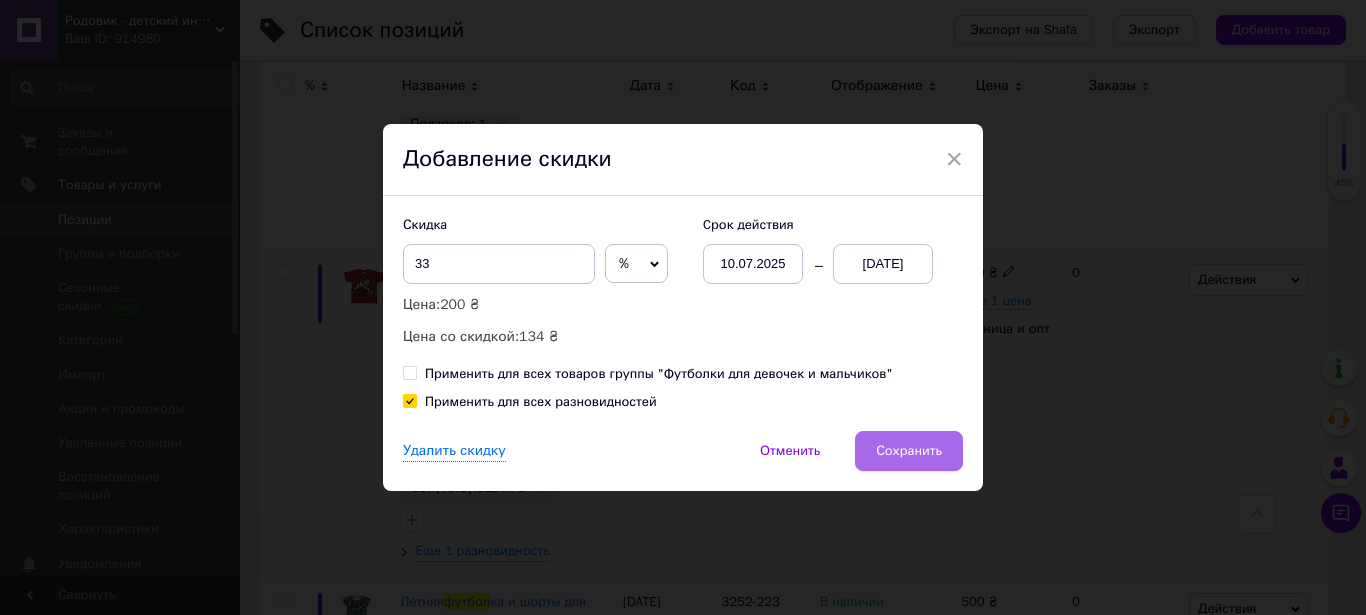 click on "Сохранить" at bounding box center (909, 451) 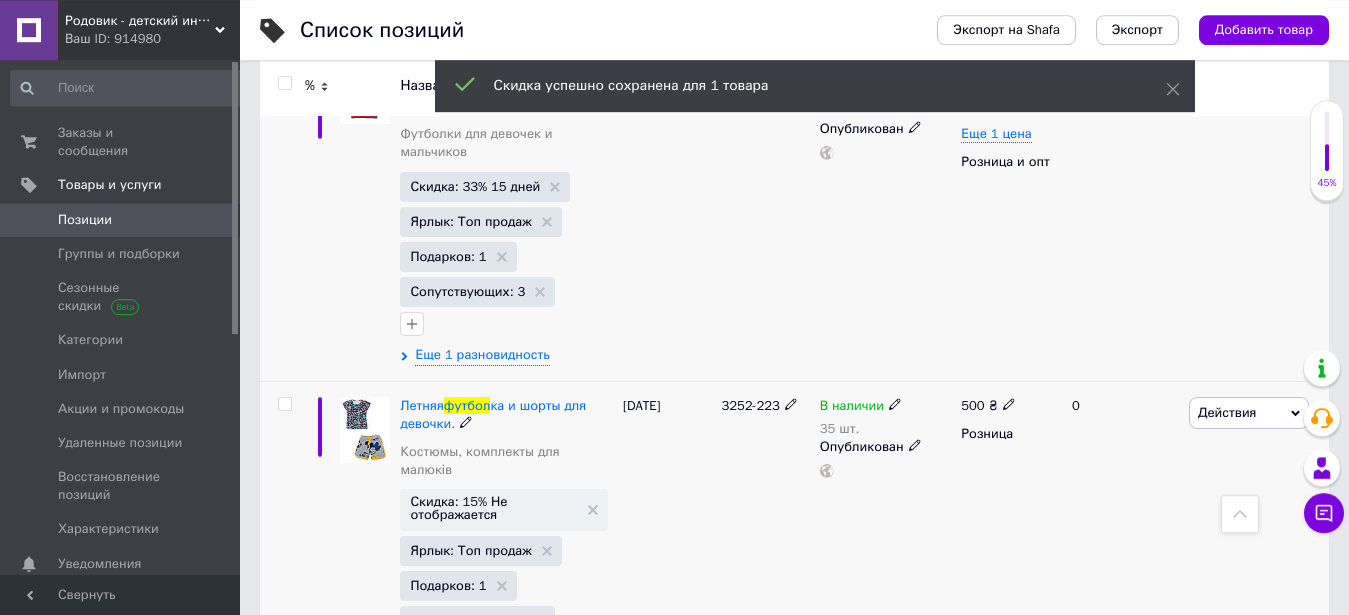 scroll, scrollTop: 4896, scrollLeft: 0, axis: vertical 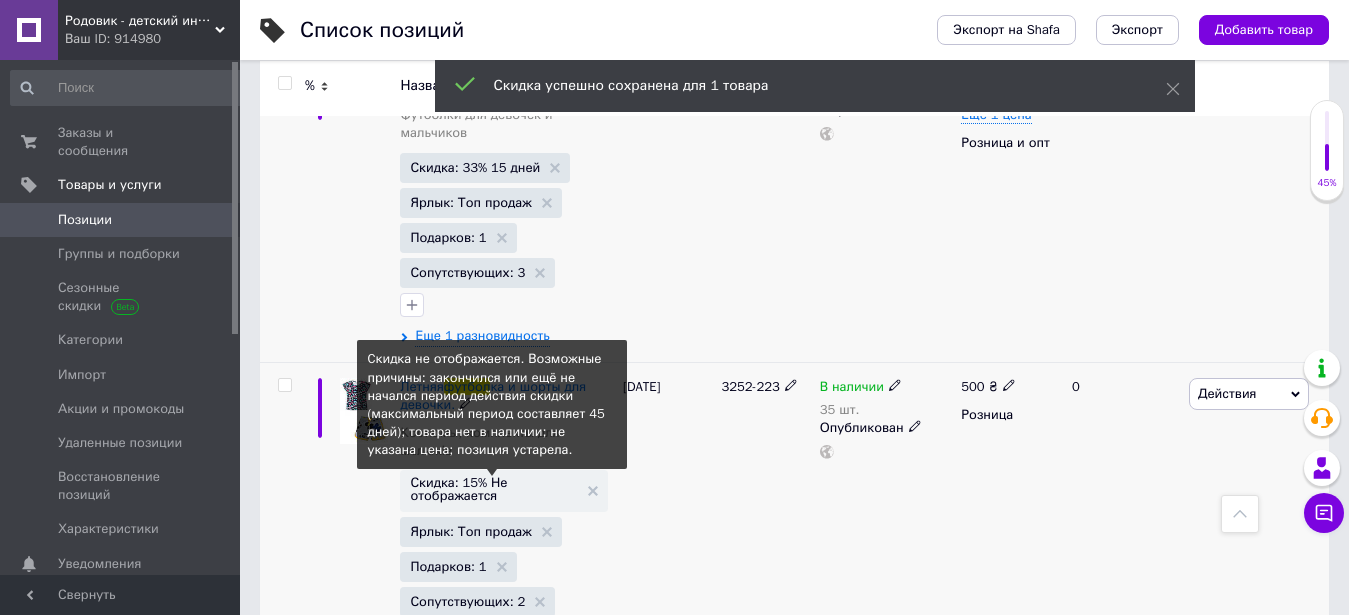 click on "Скидка: 15% Не отображается" at bounding box center [494, 489] 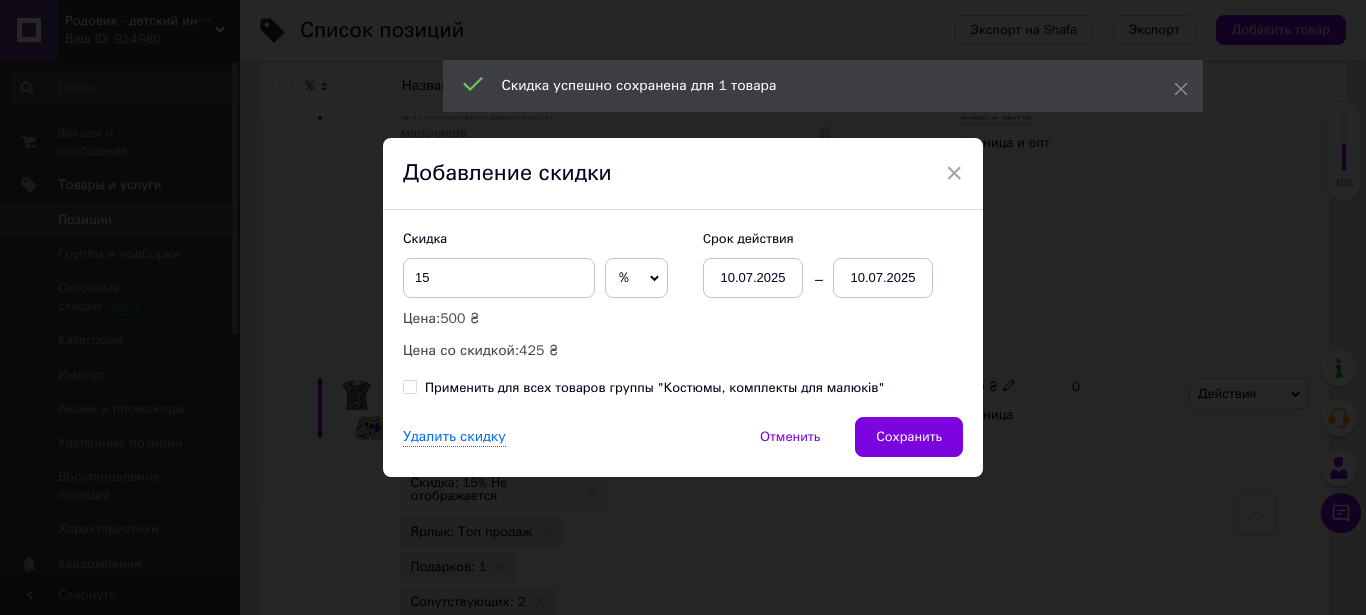 click on "10.07.2025" at bounding box center [883, 278] 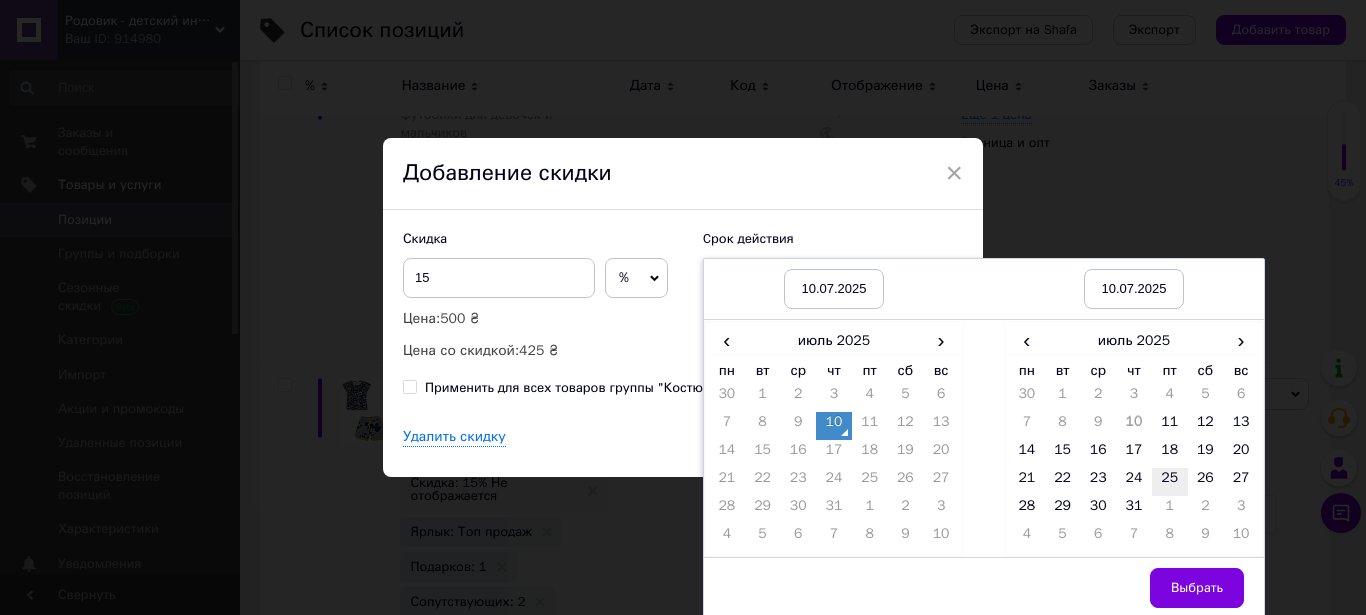 click on "25" at bounding box center (1170, 482) 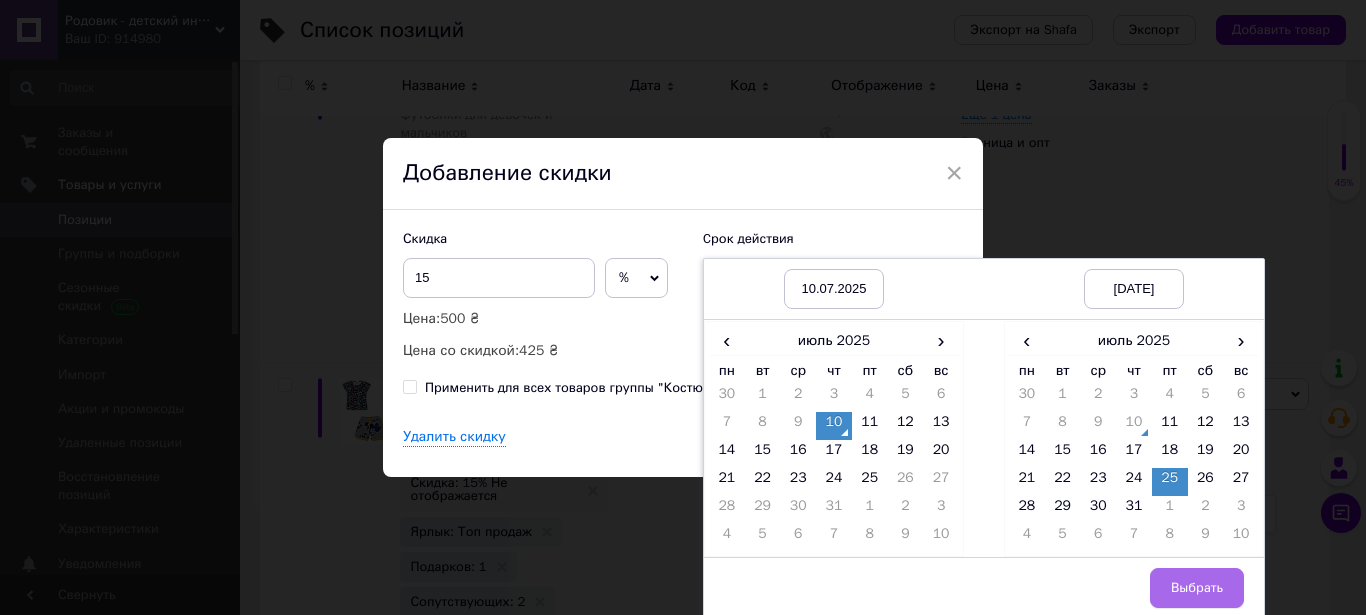 click on "Выбрать" at bounding box center (1197, 588) 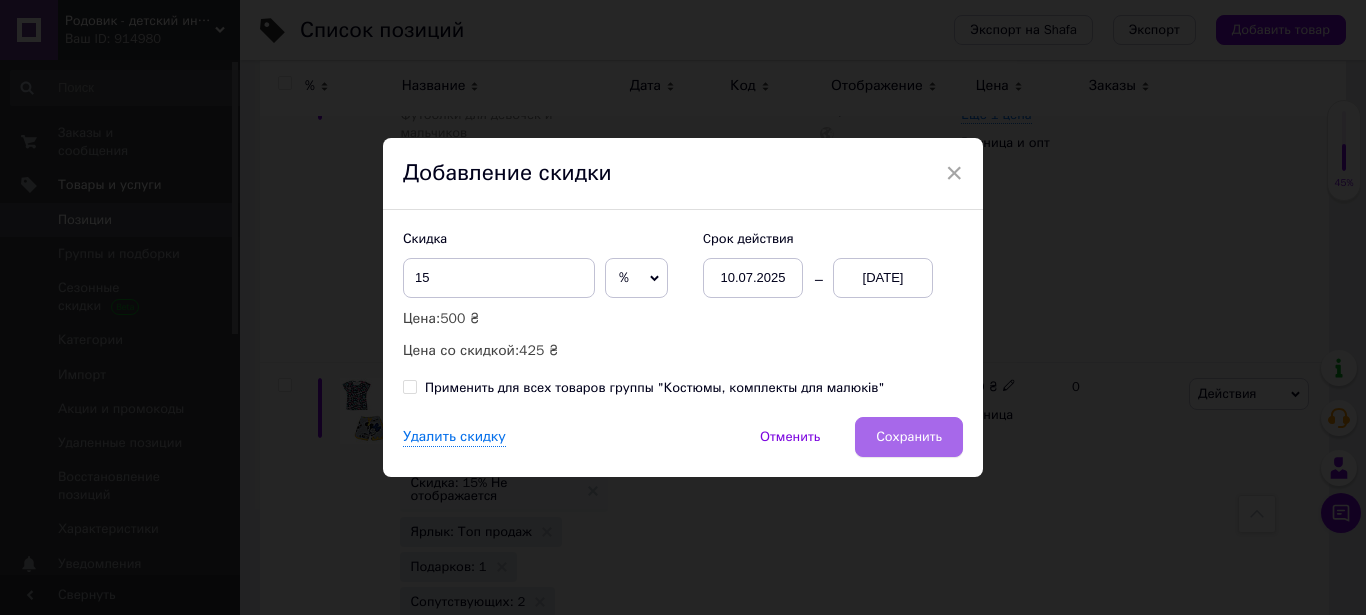 click on "Сохранить" at bounding box center [909, 437] 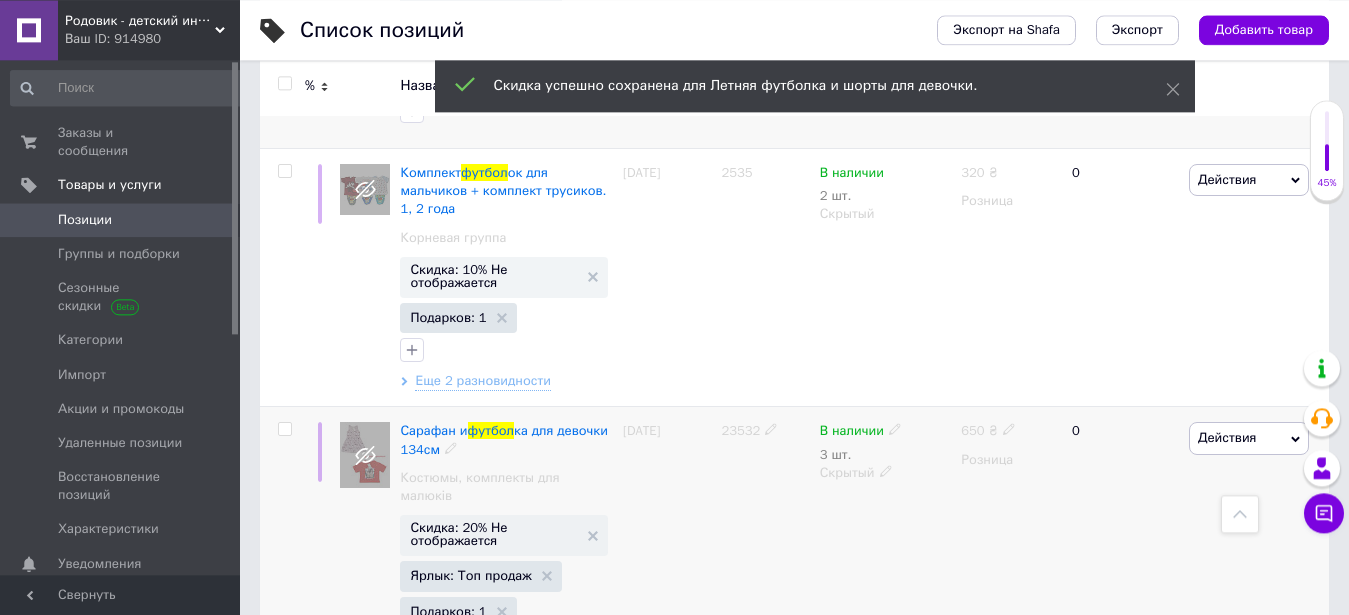 scroll, scrollTop: 5409, scrollLeft: 0, axis: vertical 